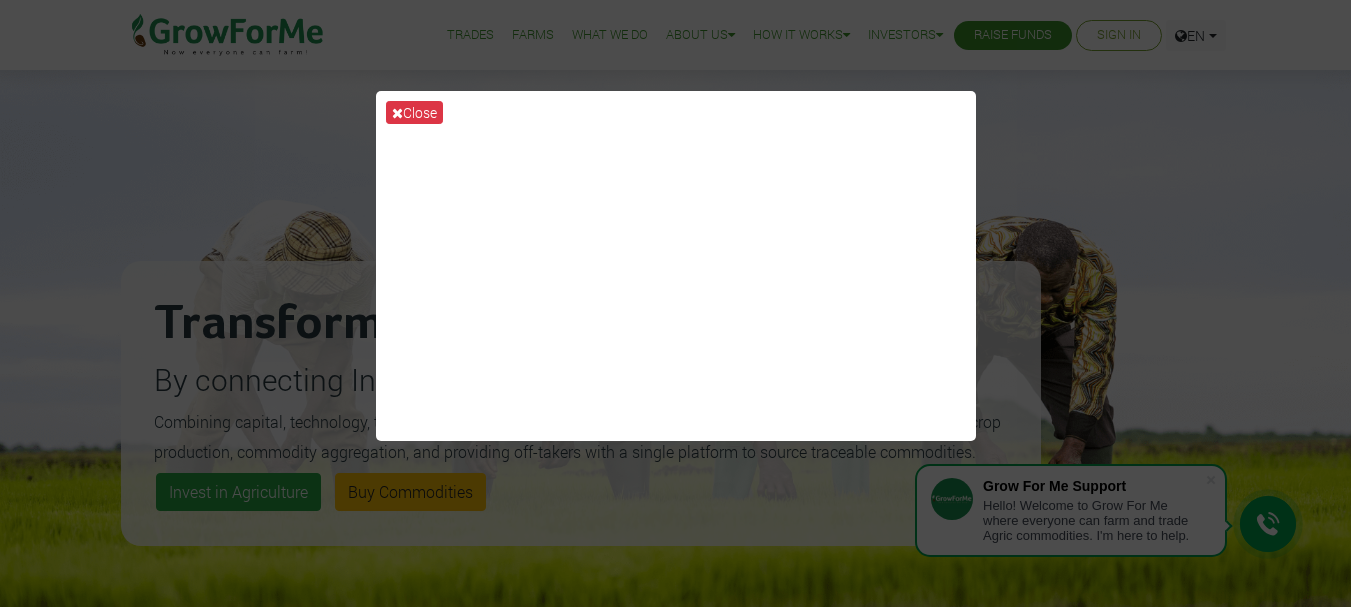 scroll, scrollTop: 0, scrollLeft: 0, axis: both 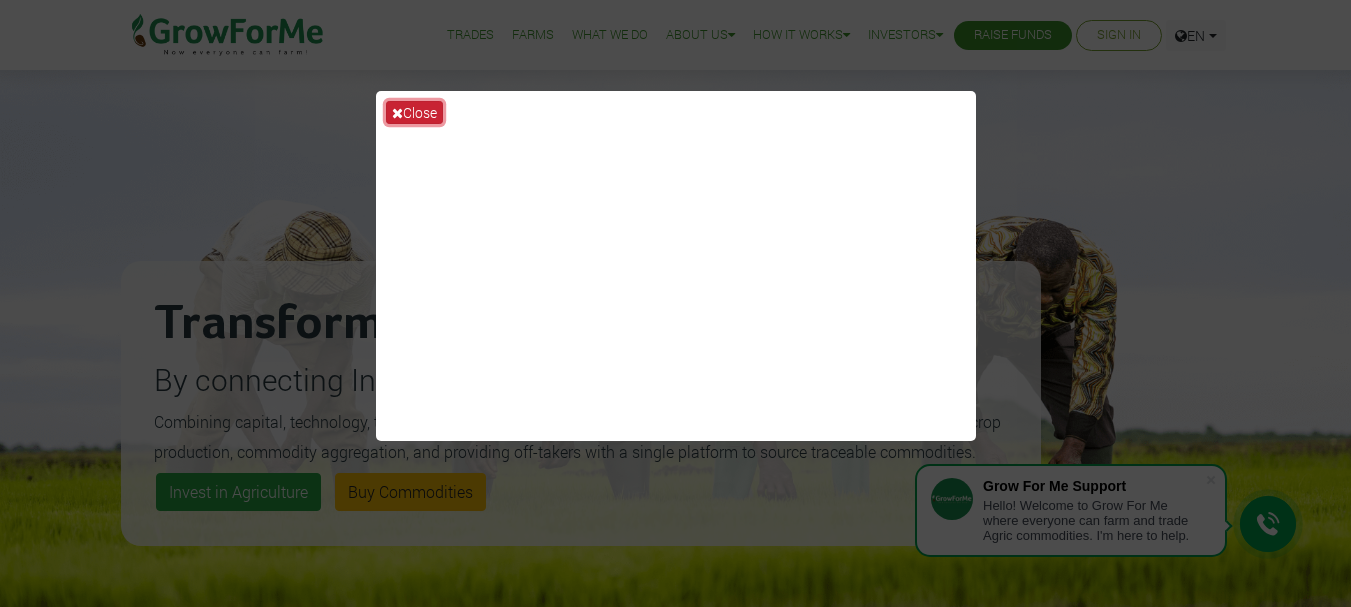 click on "Close" at bounding box center (414, 112) 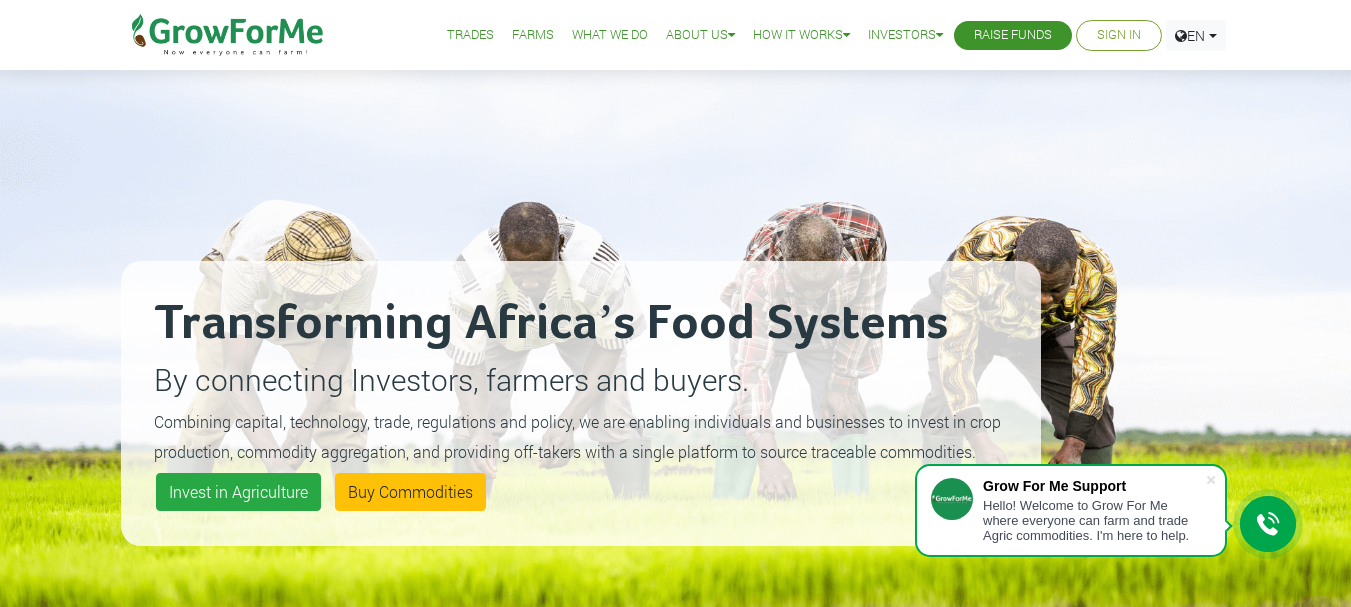 click on "Sign In" at bounding box center (1119, 35) 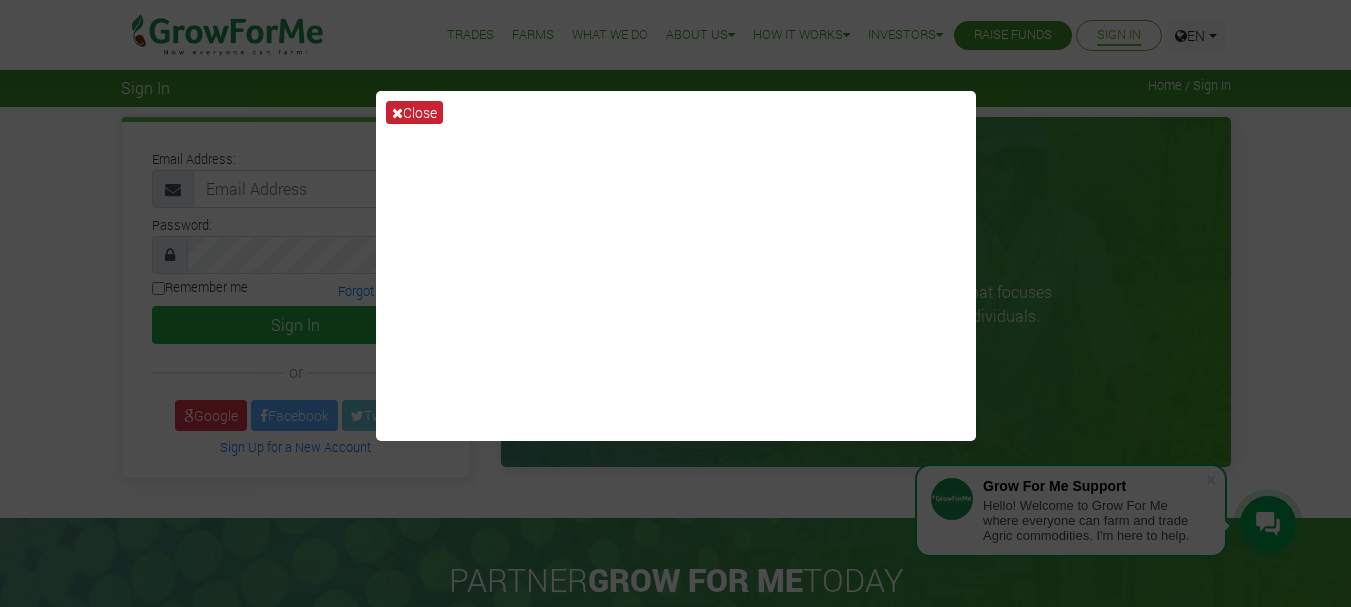scroll, scrollTop: 0, scrollLeft: 0, axis: both 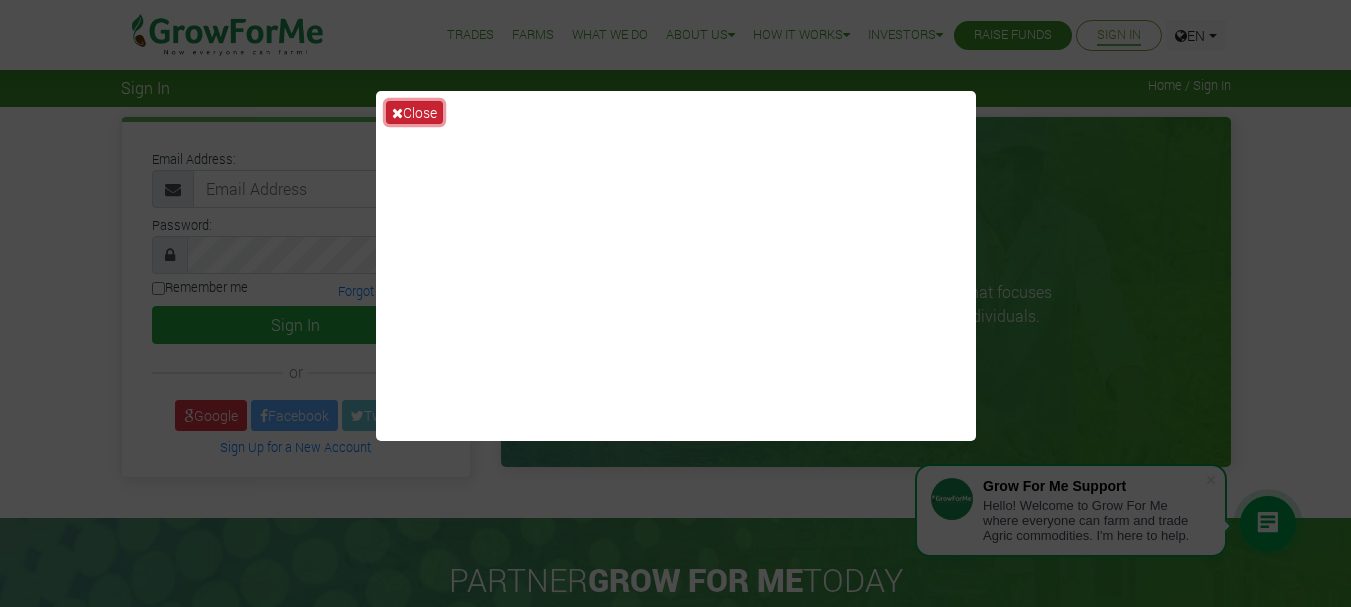 click on "Close" at bounding box center (414, 112) 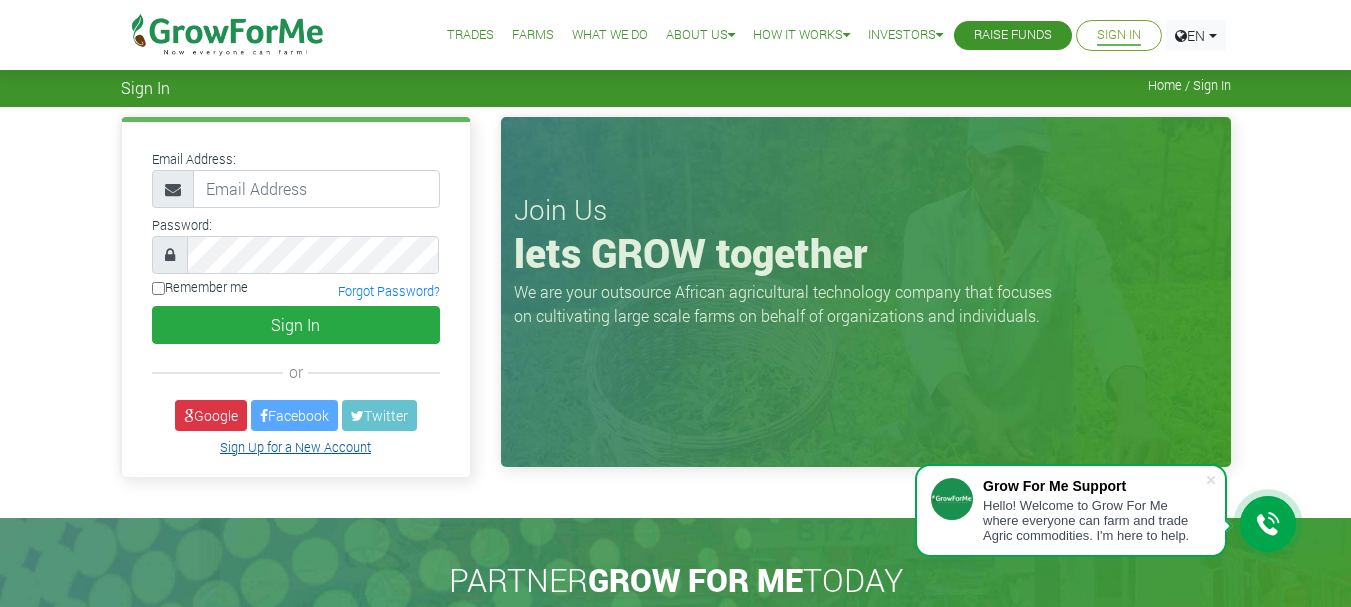 click on "Sign Up for a New Account" at bounding box center [295, 447] 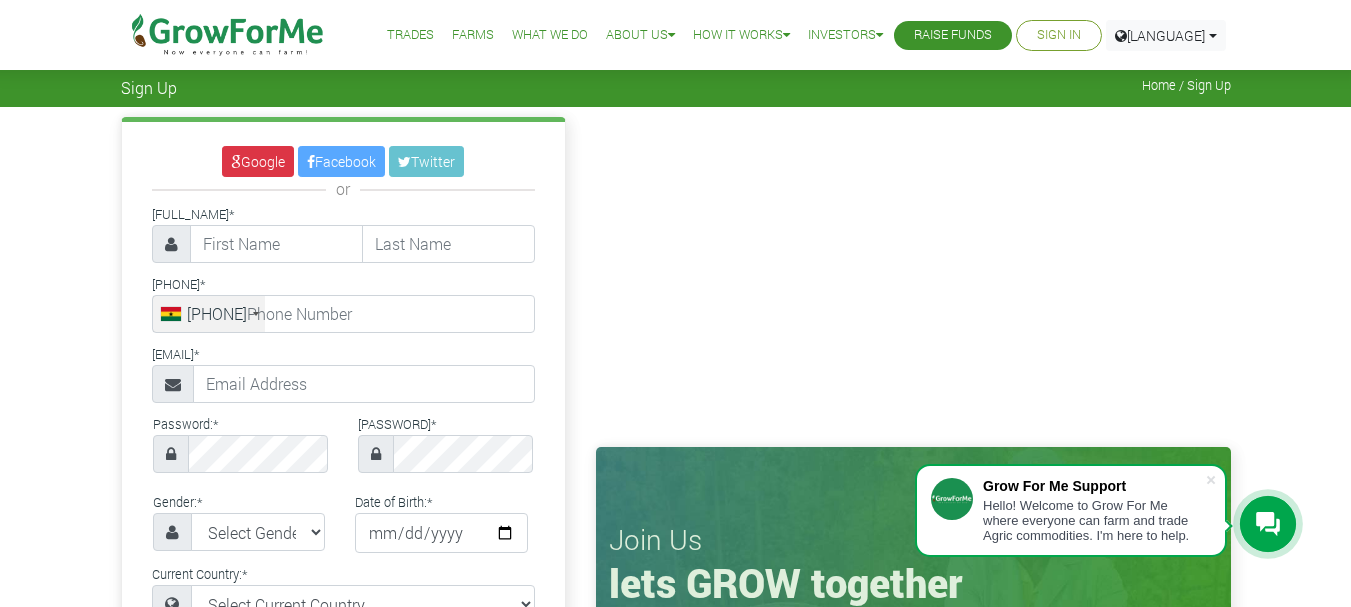scroll, scrollTop: 0, scrollLeft: 0, axis: both 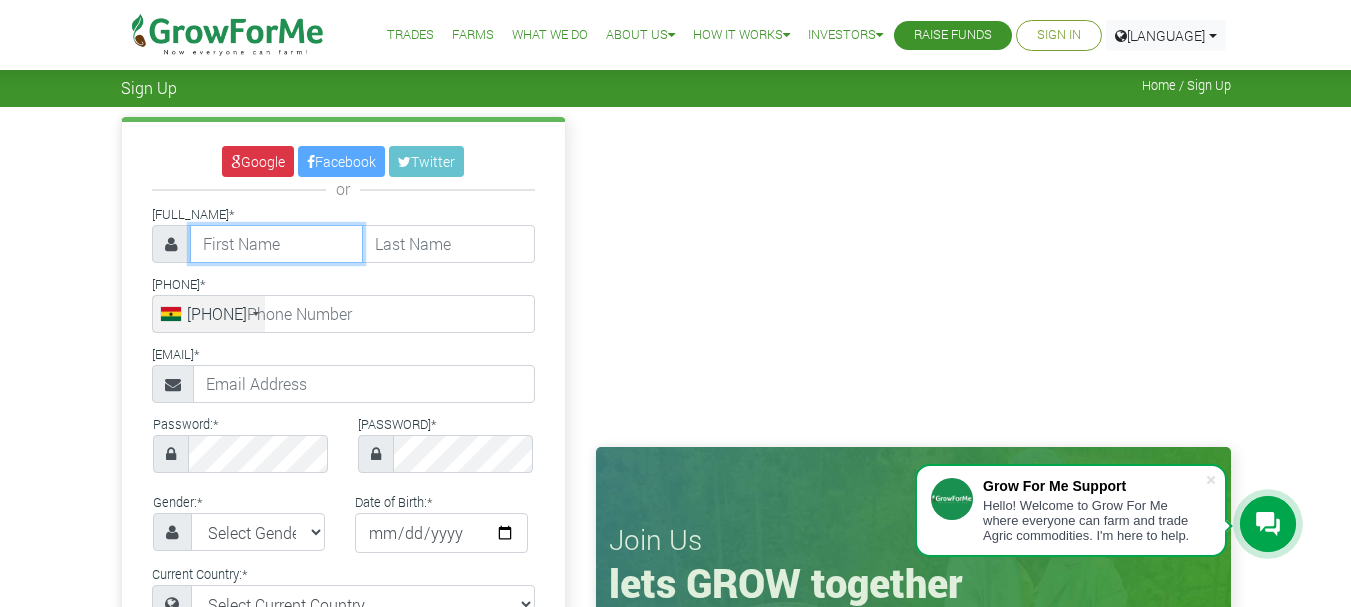 click at bounding box center (276, 244) 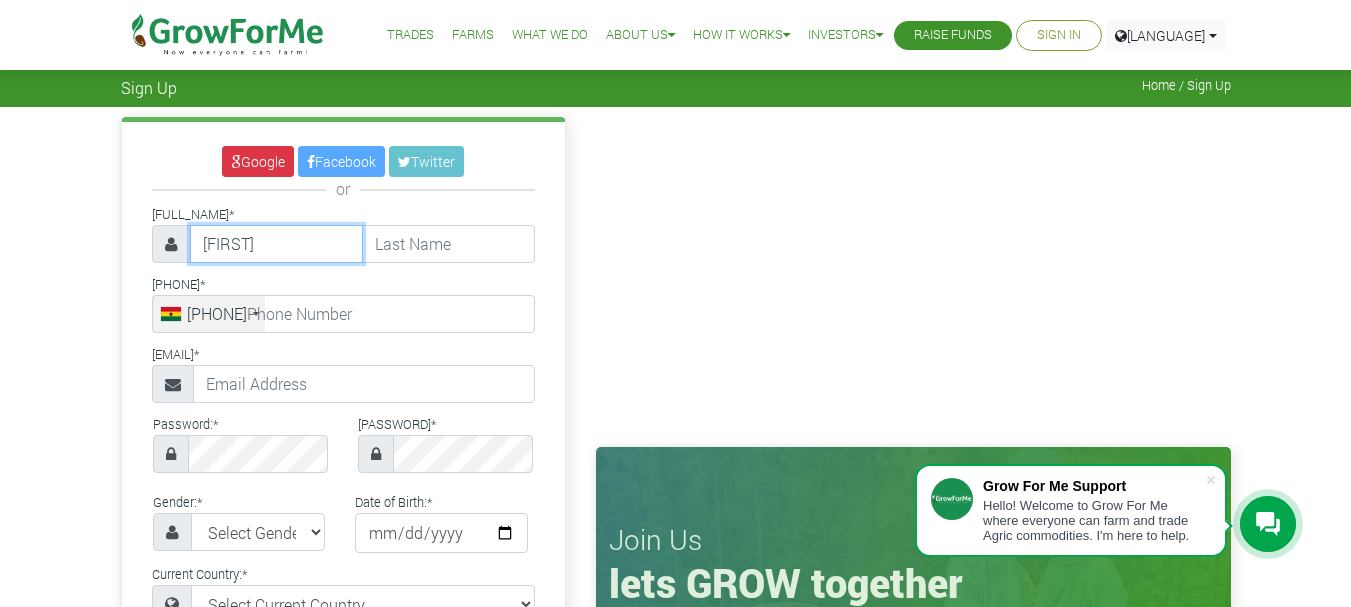 type on "Priscilla" 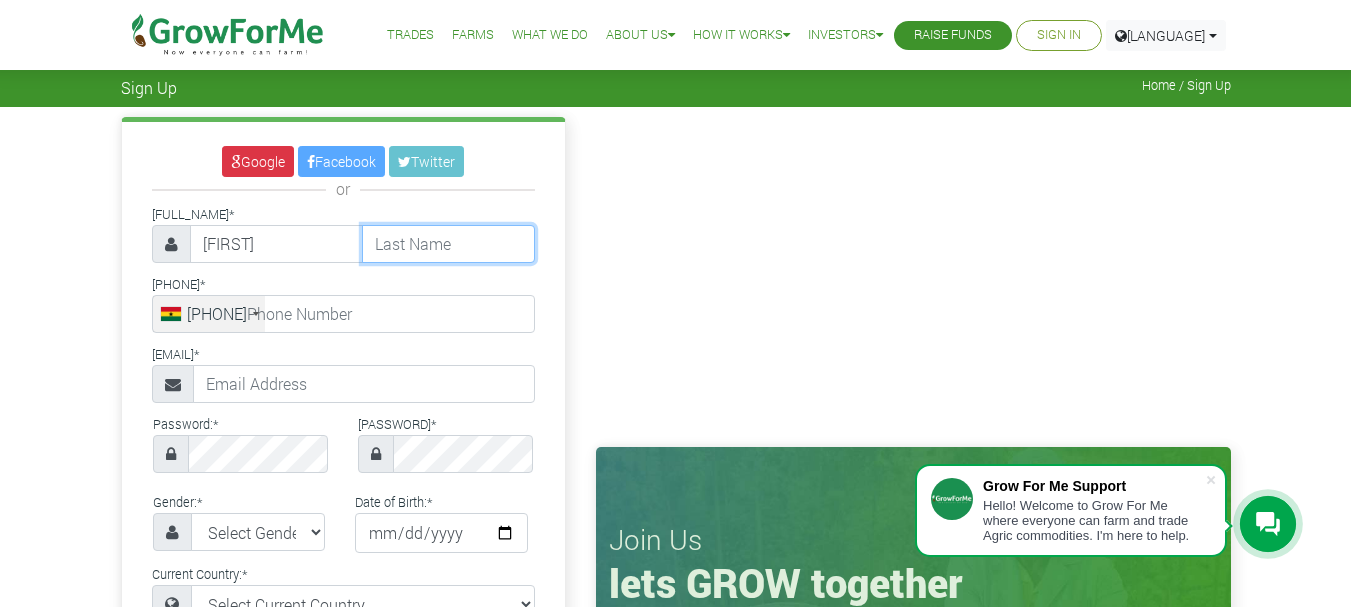 click at bounding box center (448, 244) 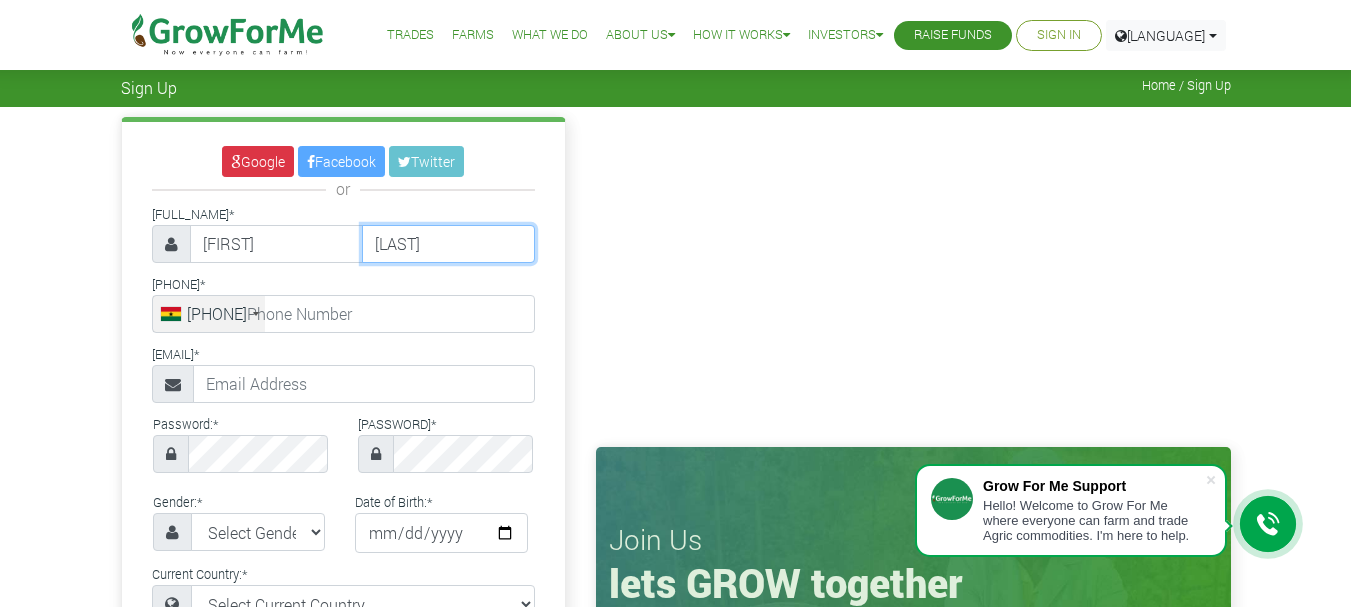 type on "Aboagye" 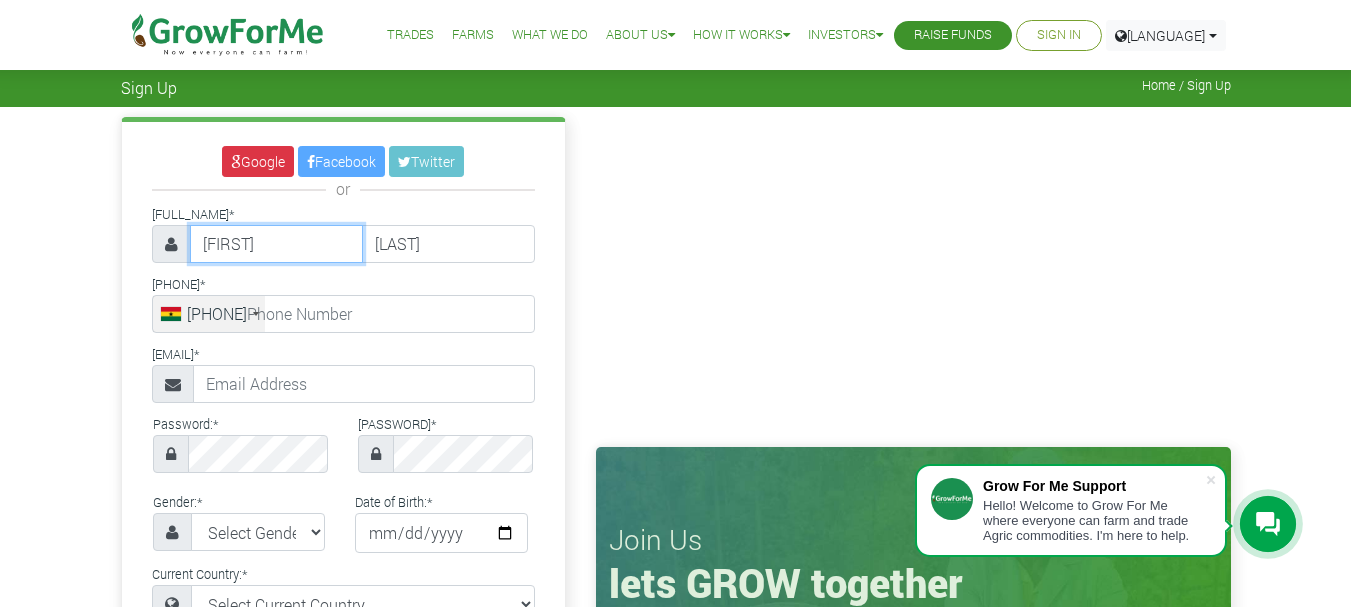 drag, startPoint x: 268, startPoint y: 245, endPoint x: 196, endPoint y: 240, distance: 72.1734 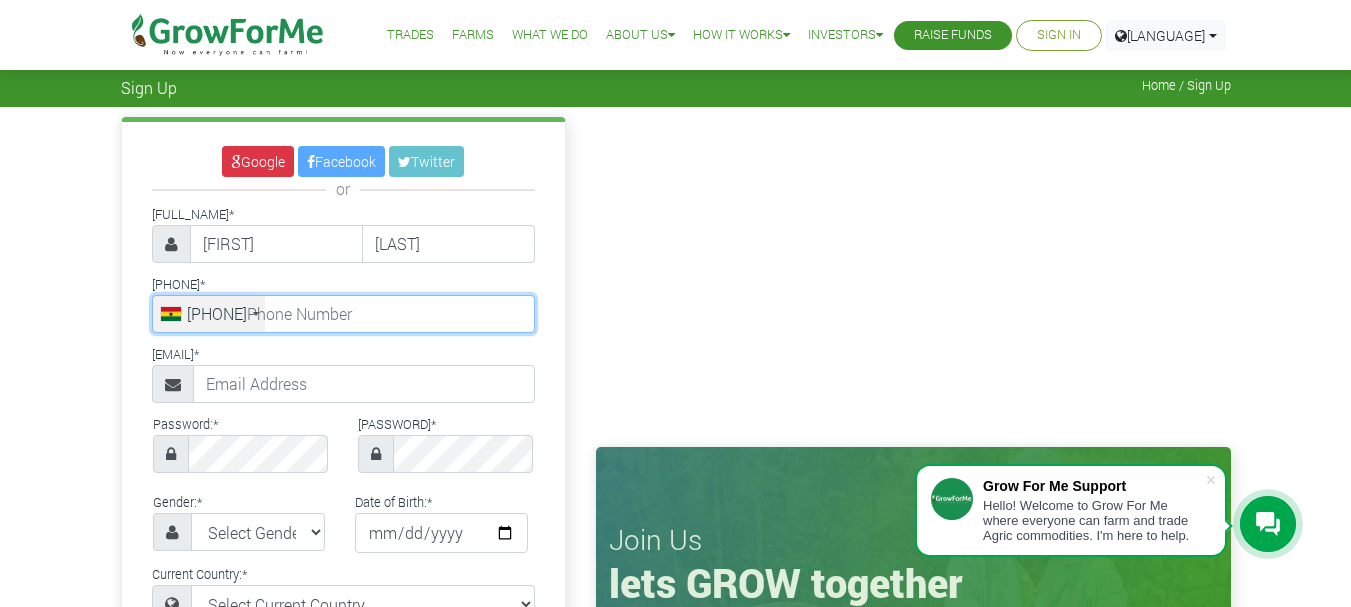 click at bounding box center (343, 314) 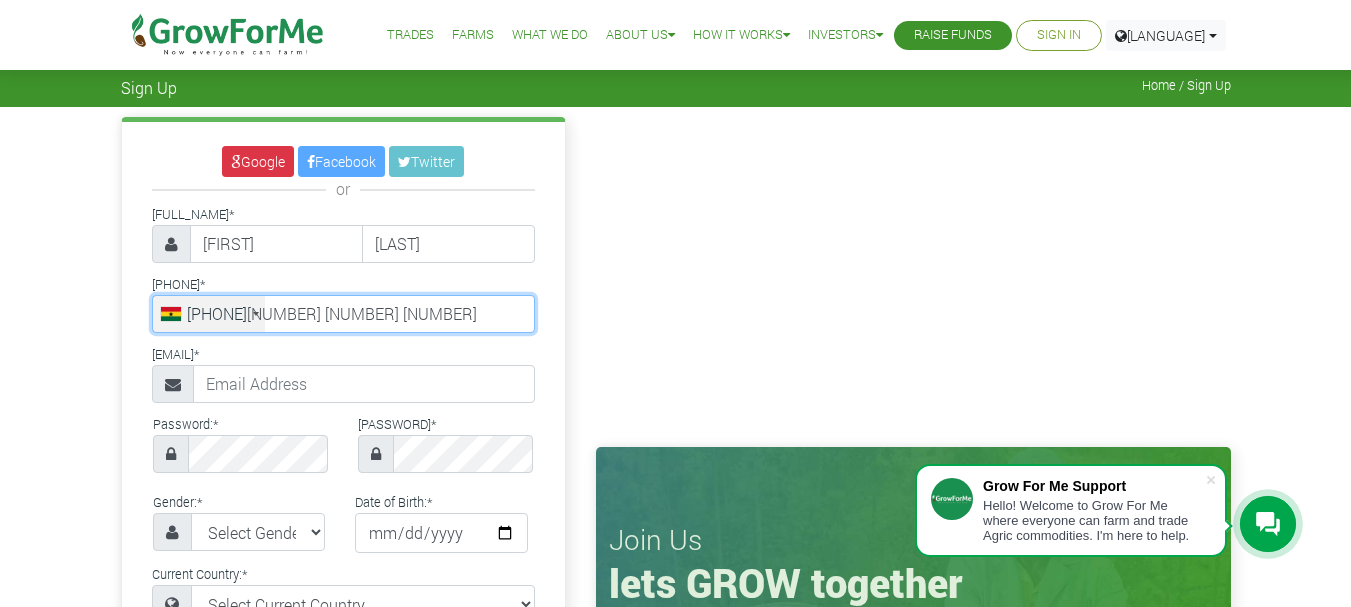 type on "55 736 6101" 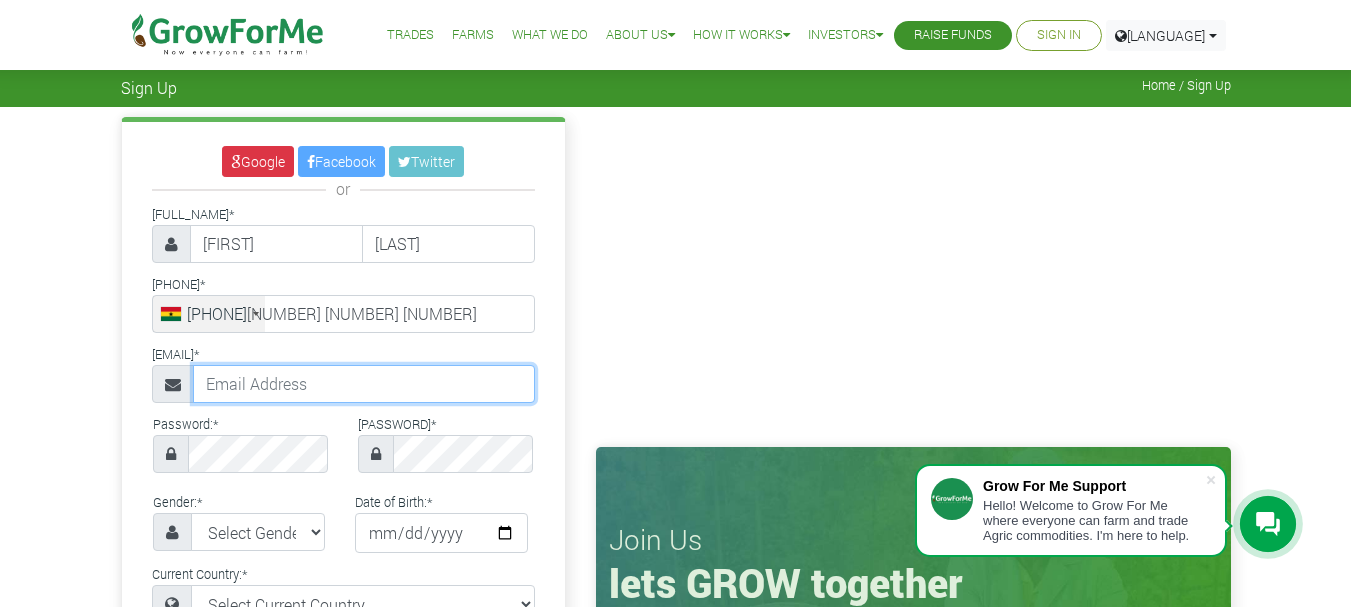click at bounding box center (364, 384) 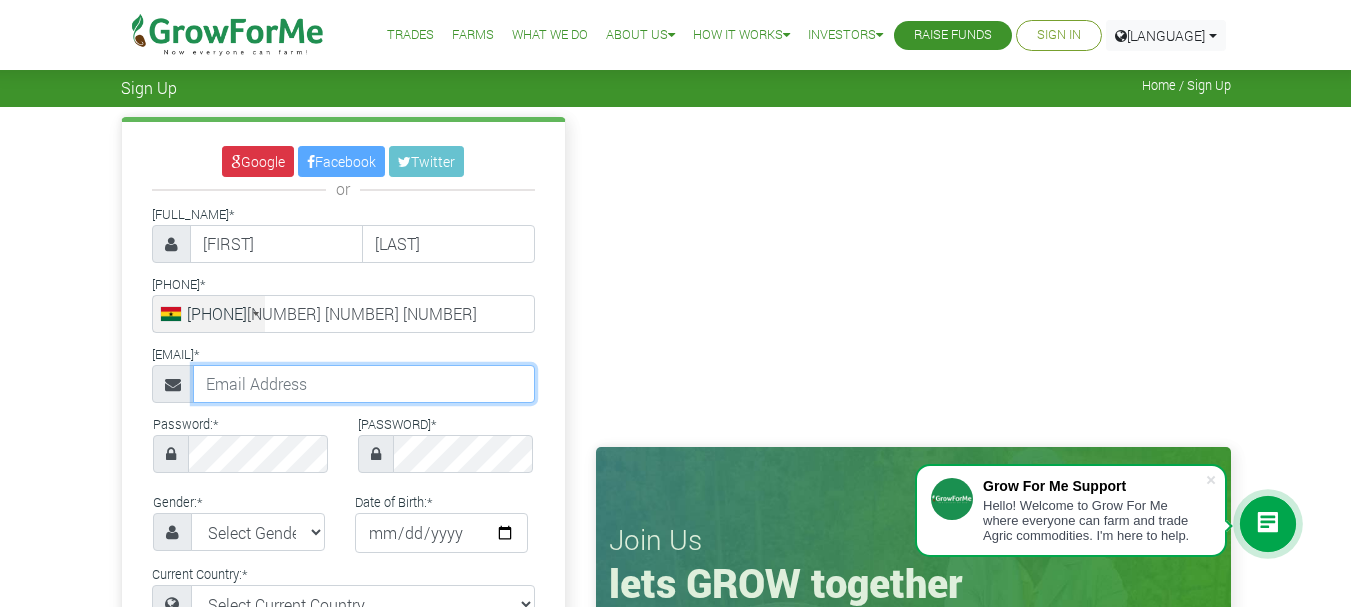 type on "priscilaabenaaboagye890@gmail.com" 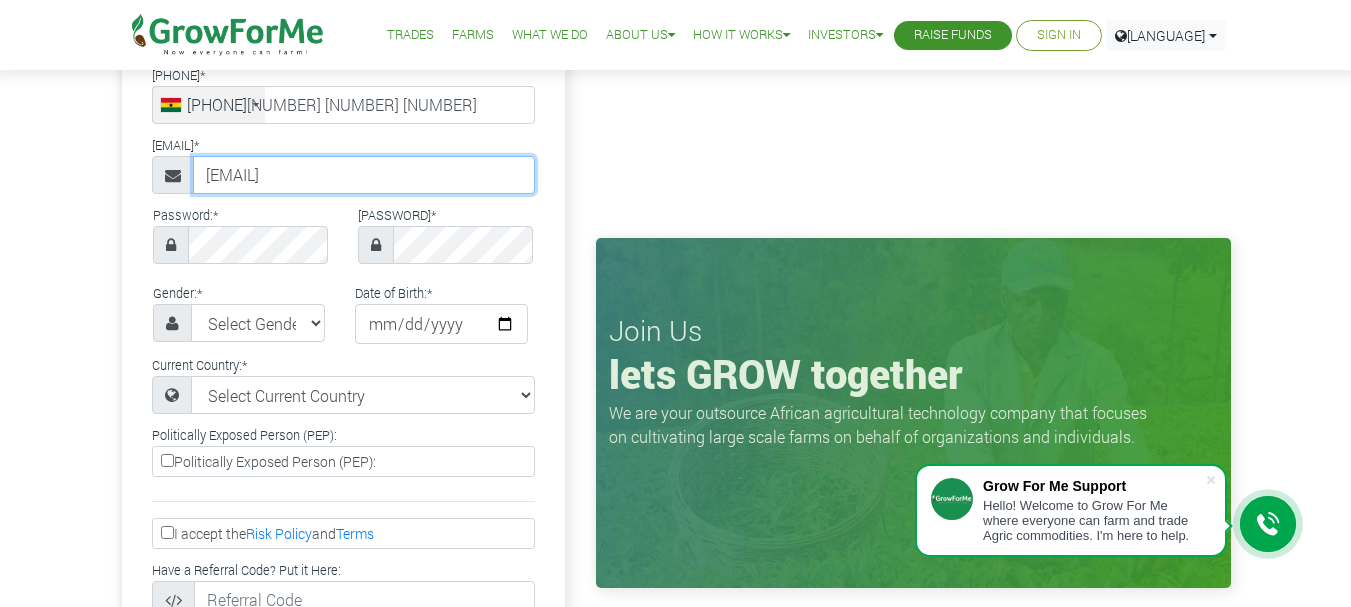 scroll, scrollTop: 210, scrollLeft: 0, axis: vertical 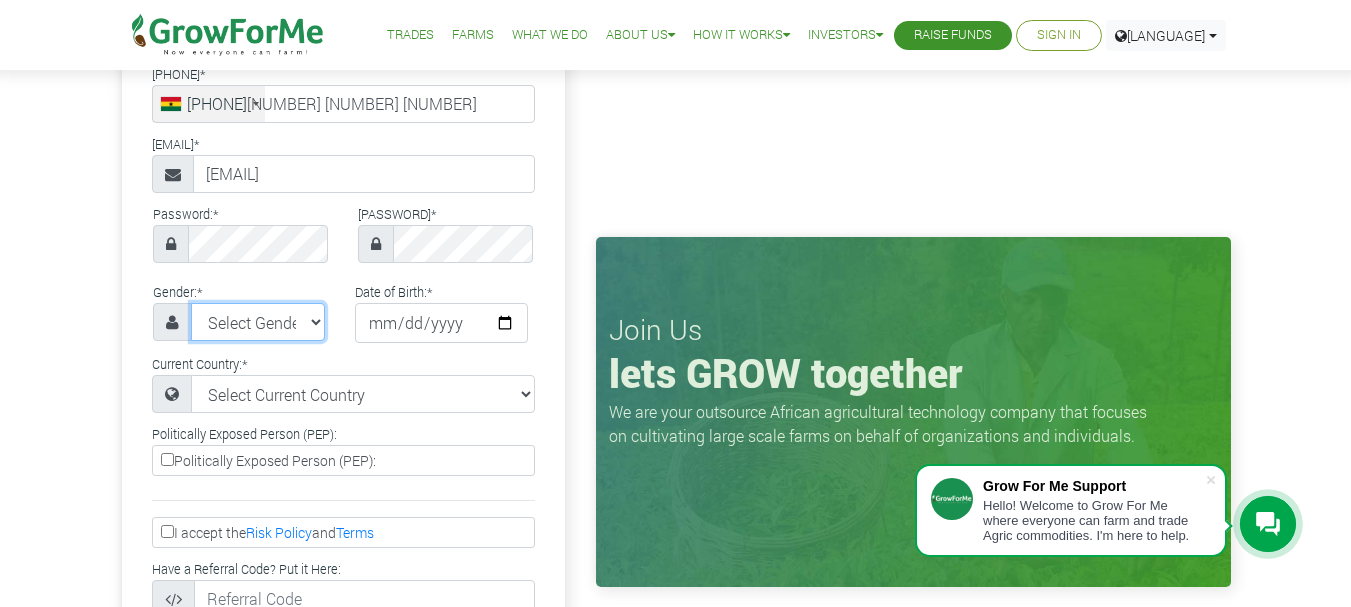 click on "Select Gender
Female
Male" at bounding box center [258, 322] 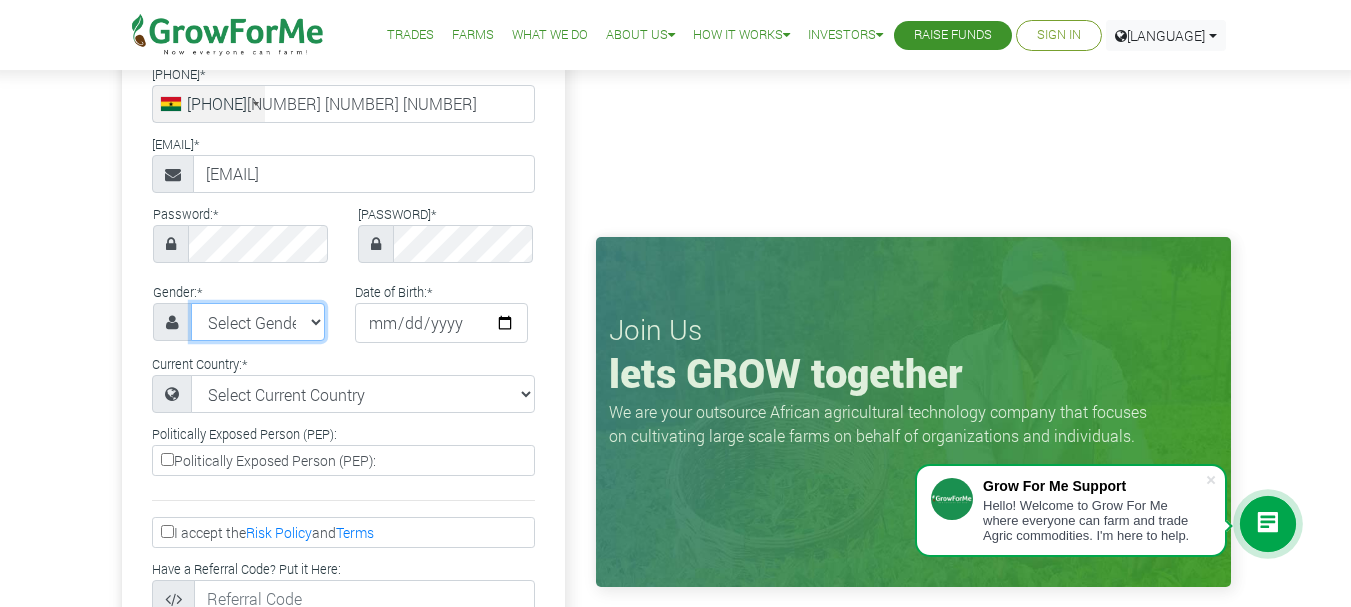 select on "Female" 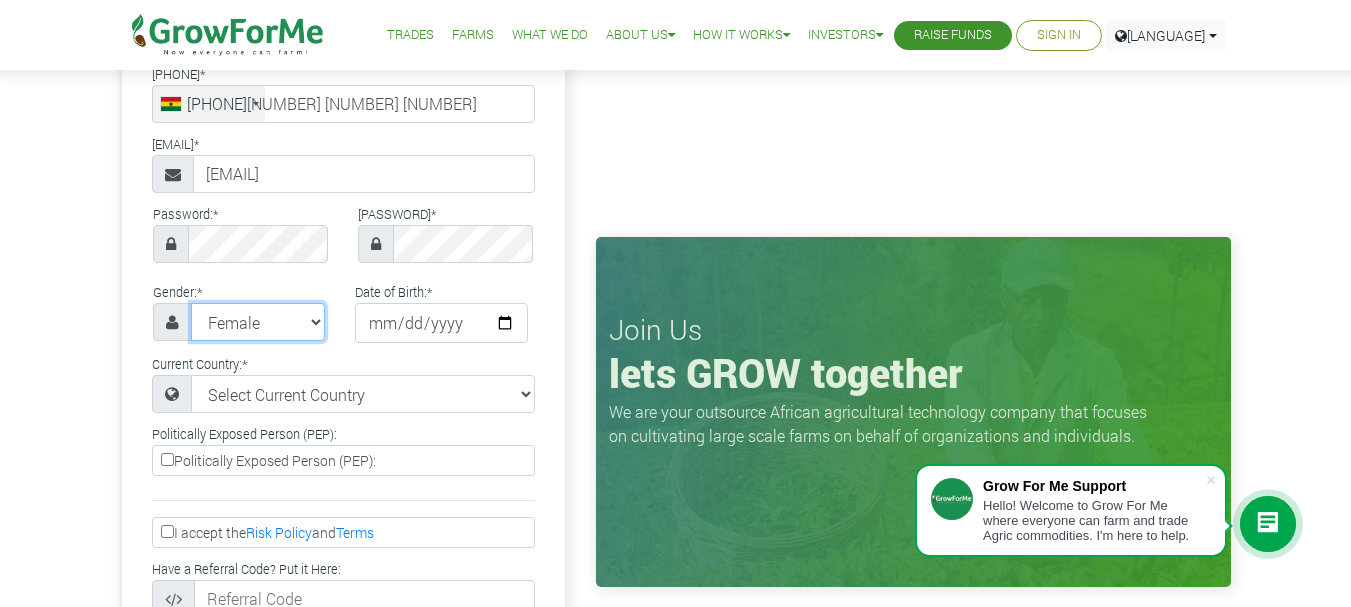 click on "Select Gender
Female
Male" at bounding box center [258, 322] 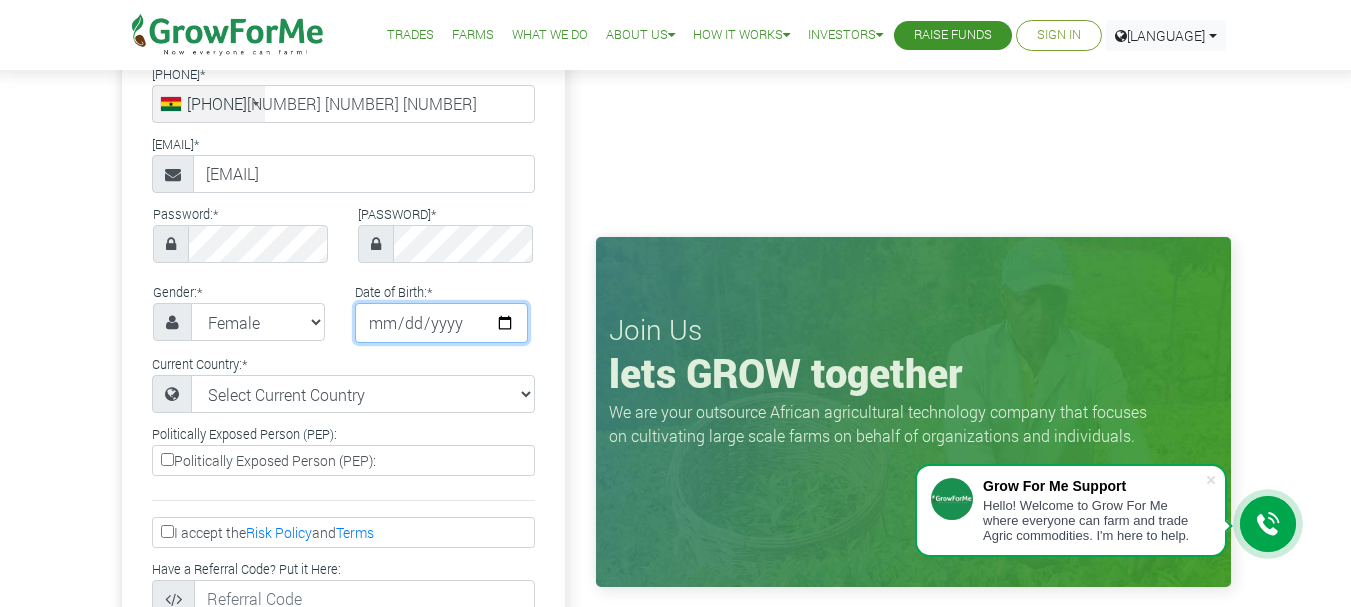 click at bounding box center (441, 323) 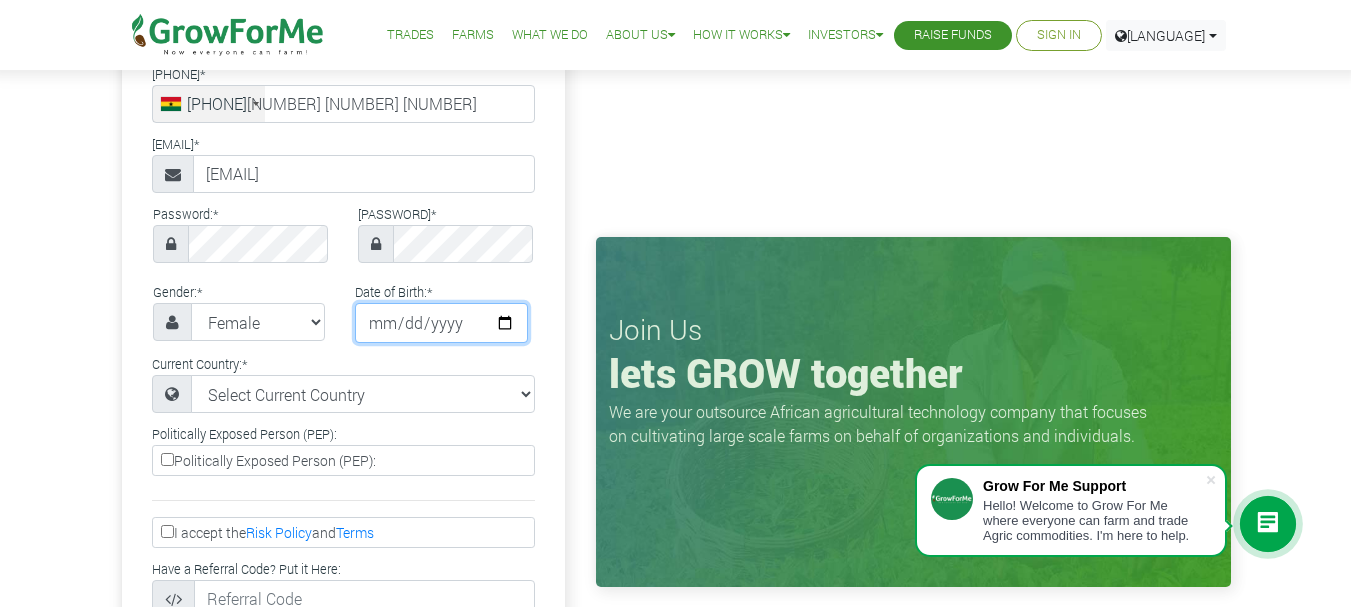 type on "[DATE]" 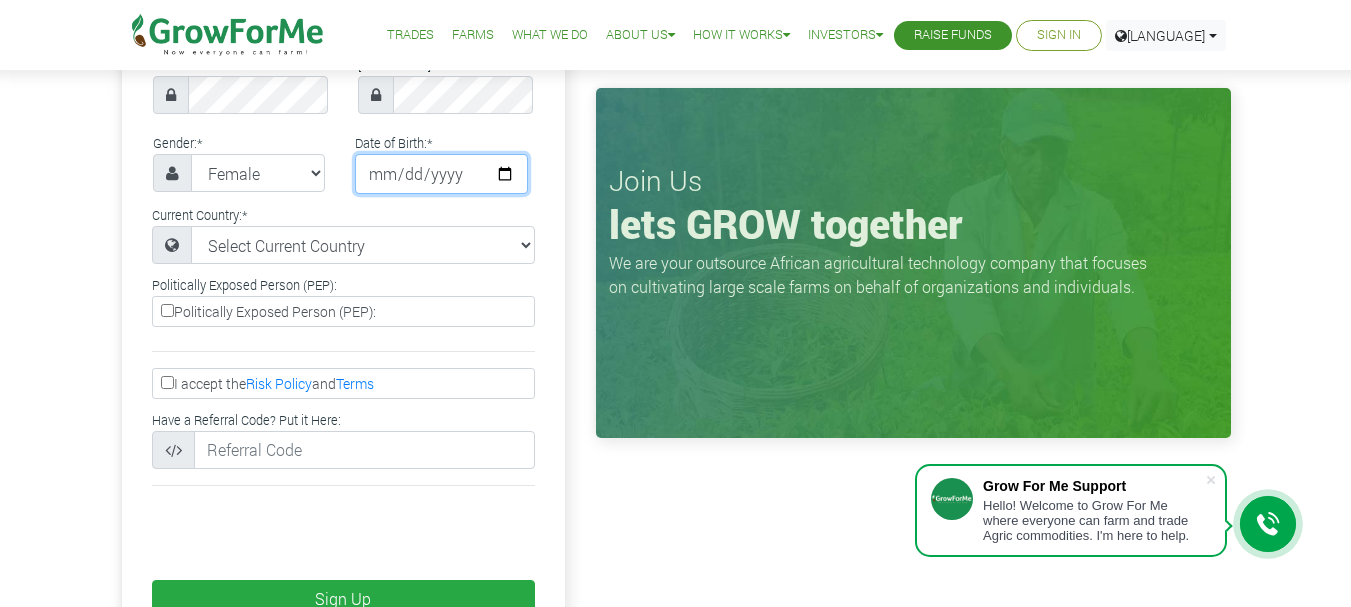 scroll, scrollTop: 407, scrollLeft: 0, axis: vertical 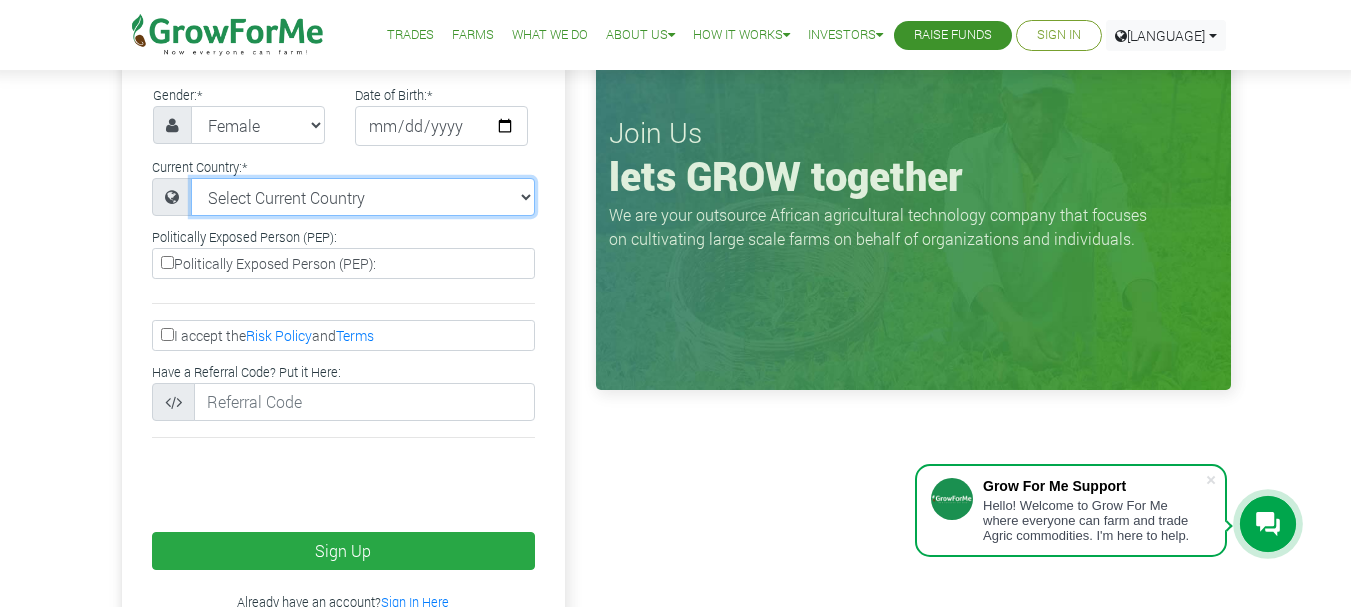 click on "Select Current Country
Afghanistan
Albania
Algeria
American Samoa
Andorra
Angola
Anguilla
Antigua & Barbuda
Argentina
Armenia
Aruba
Australia
Austria
Azerbaijan
Bahamas
Benin" at bounding box center [363, 197] 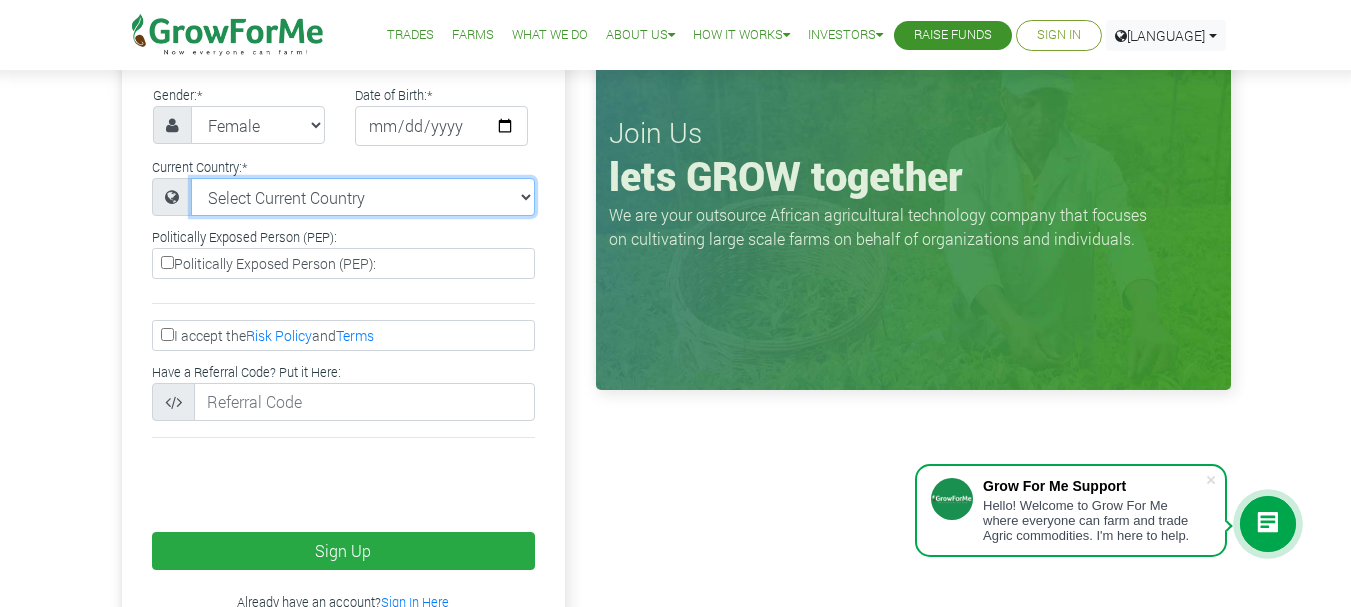 select on "[COUNTRY]" 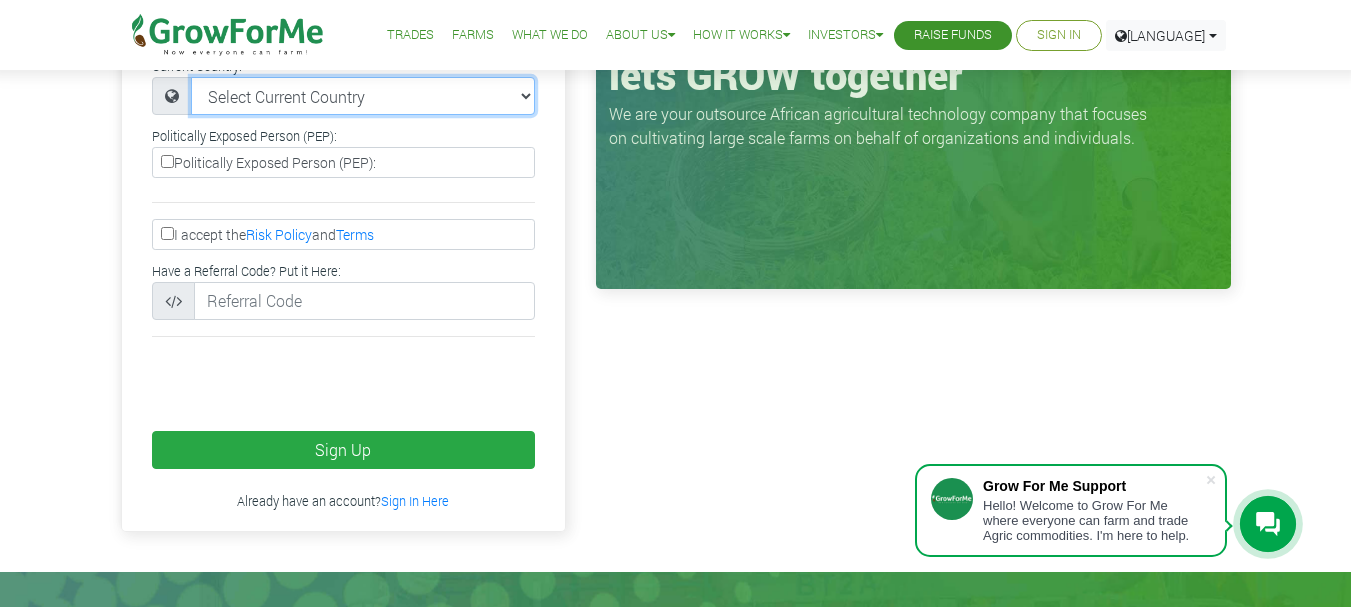 scroll, scrollTop: 509, scrollLeft: 0, axis: vertical 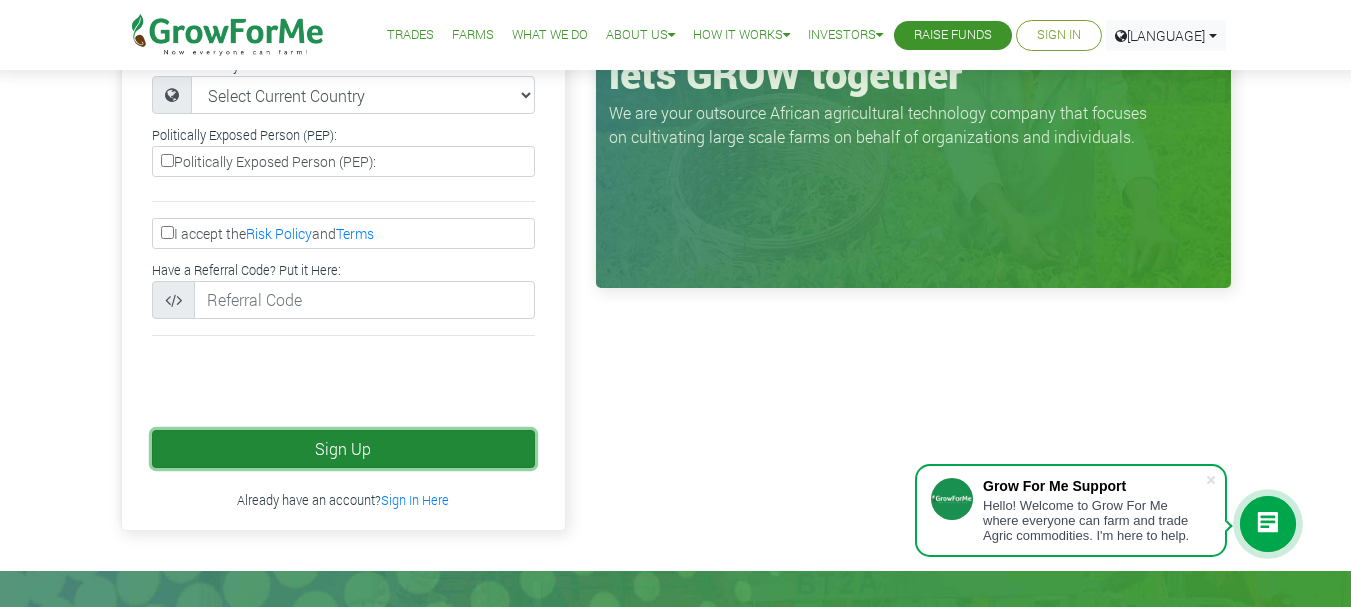 click on "Sign Up" at bounding box center [343, 449] 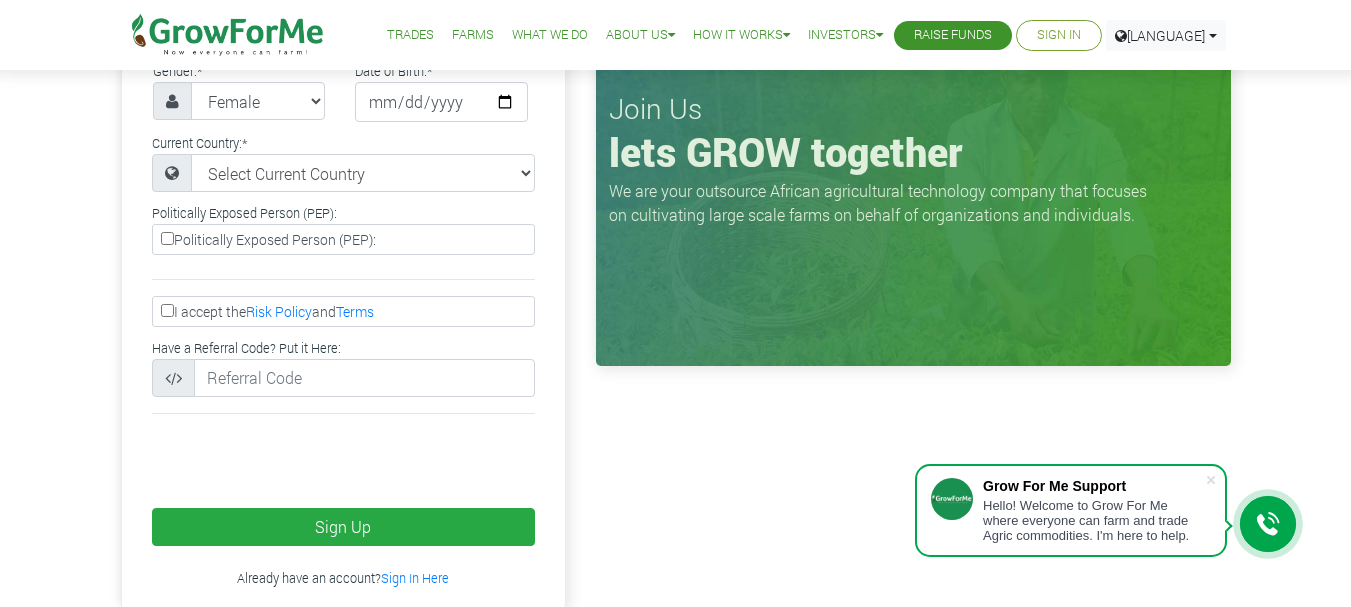 scroll, scrollTop: 430, scrollLeft: 0, axis: vertical 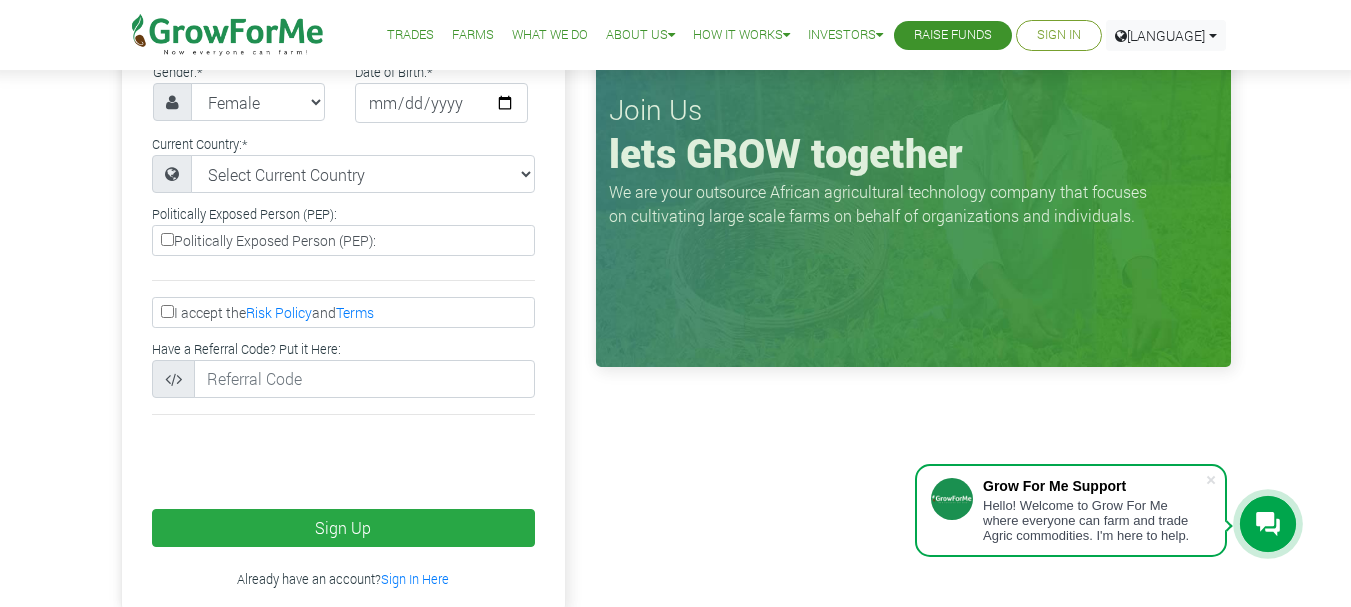 click on "I accept the   Risk Policy    and  Terms" at bounding box center [167, 311] 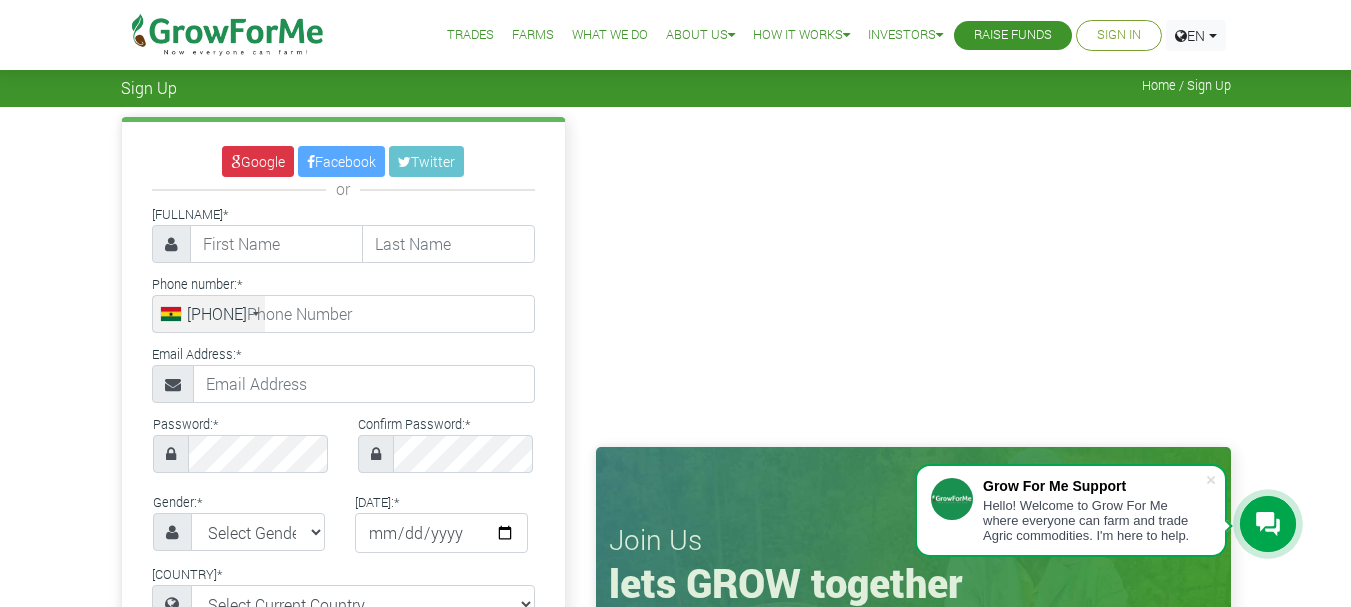 scroll, scrollTop: 0, scrollLeft: 0, axis: both 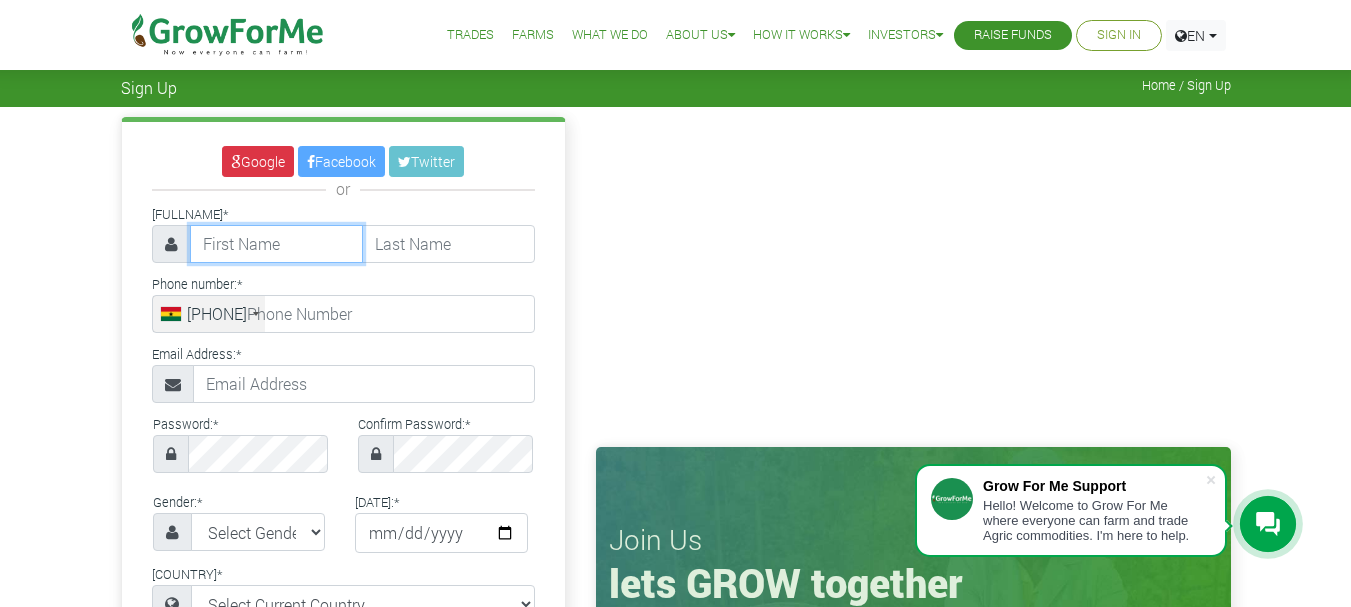 click at bounding box center (276, 244) 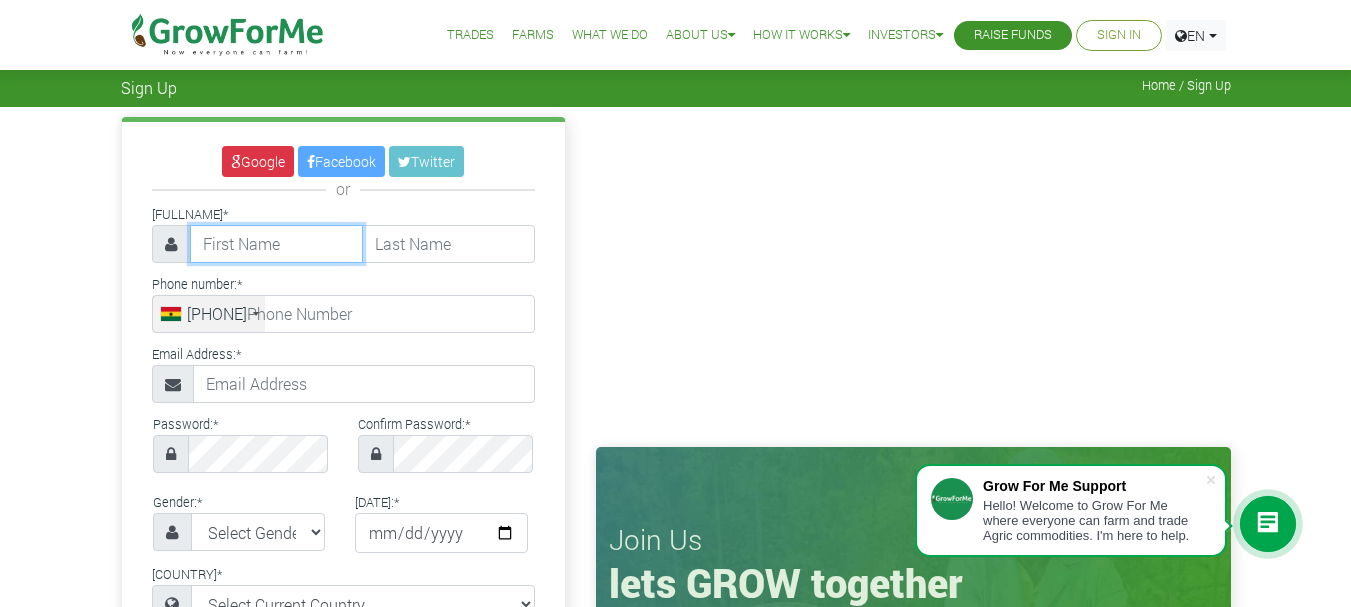 type on "[FIRST]" 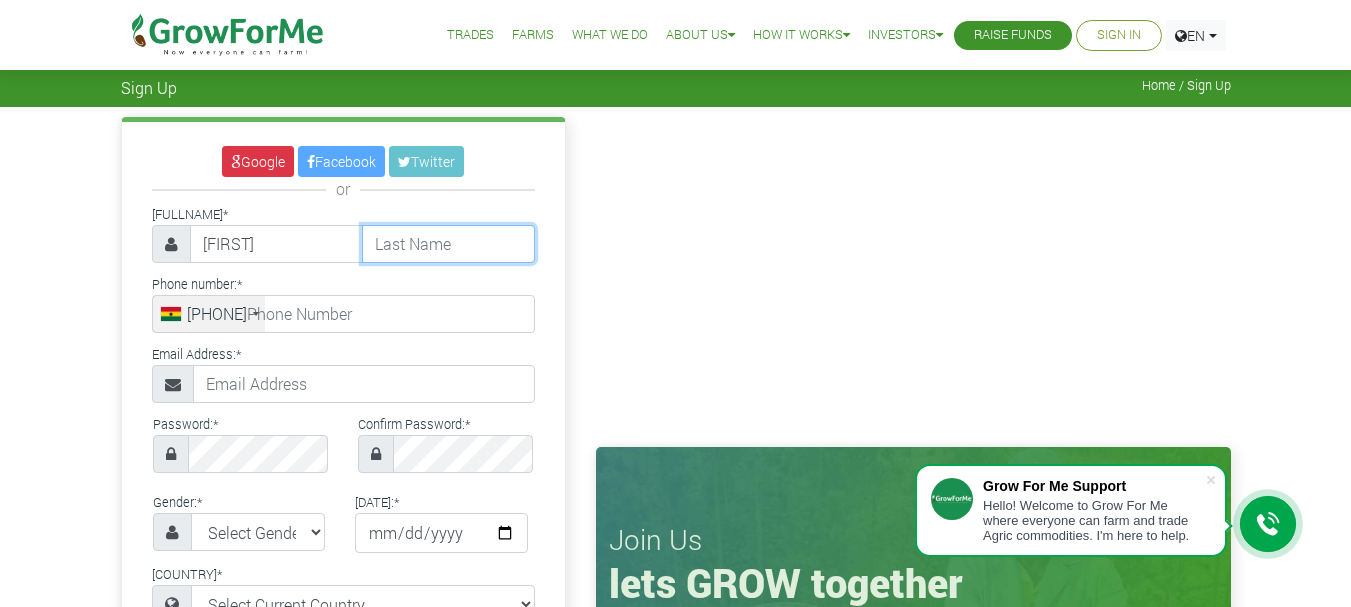 click at bounding box center [448, 244] 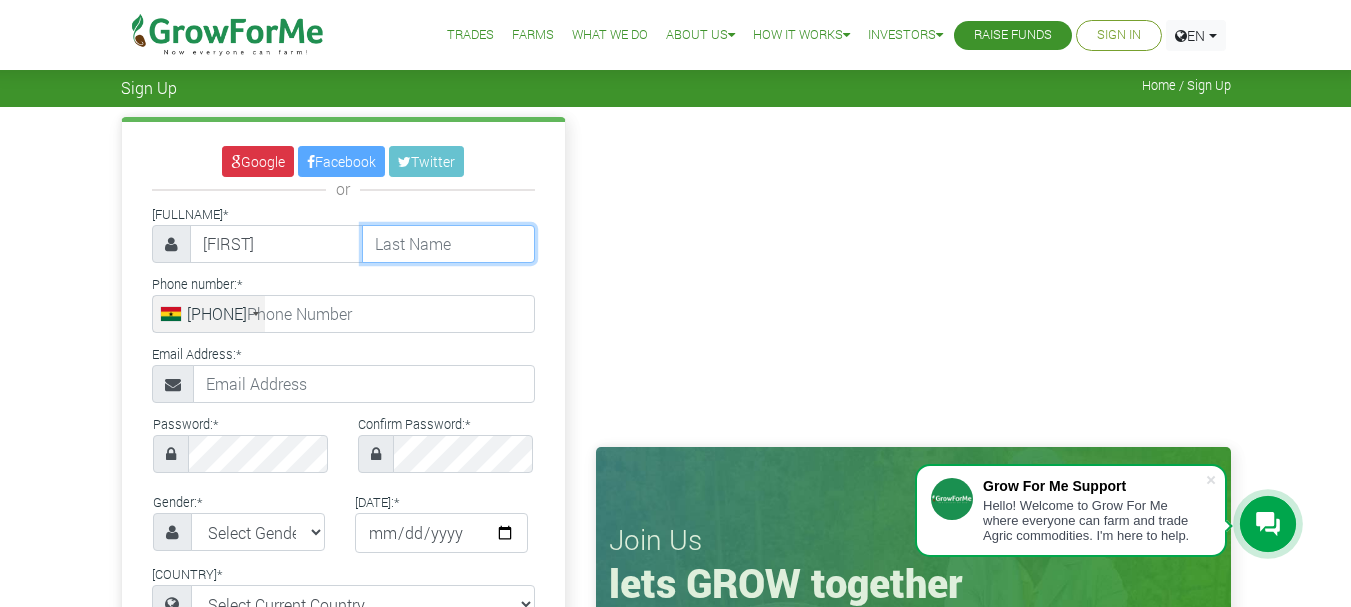type on "Aboagye" 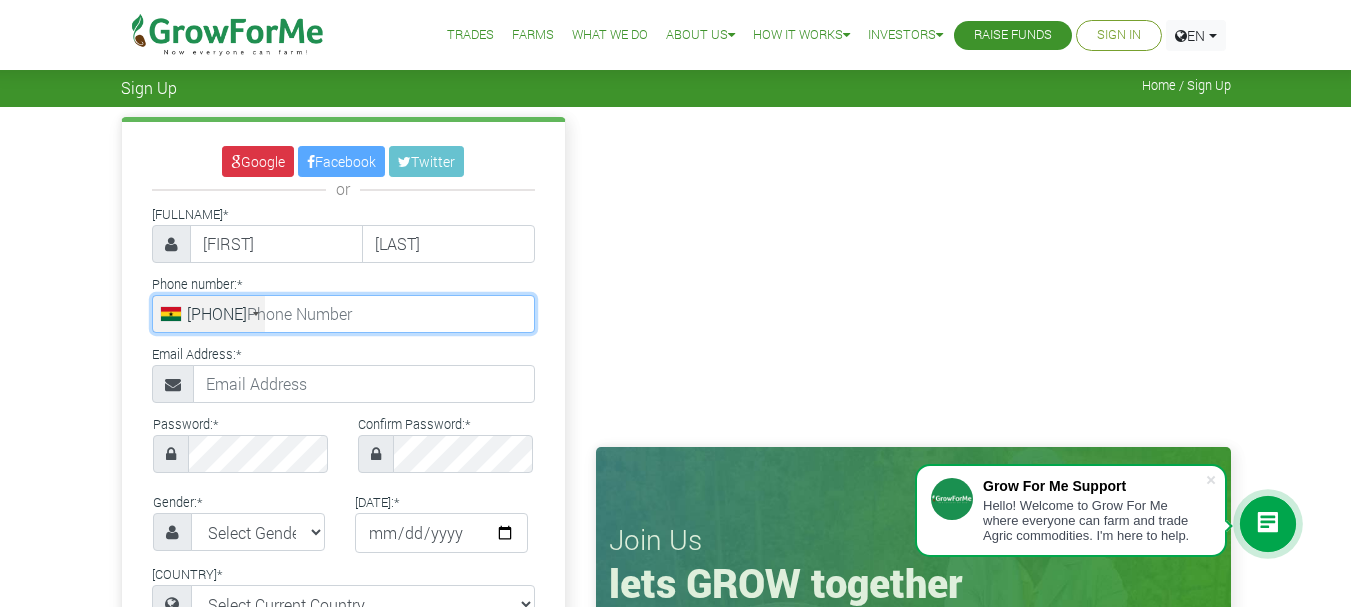 click at bounding box center [343, 314] 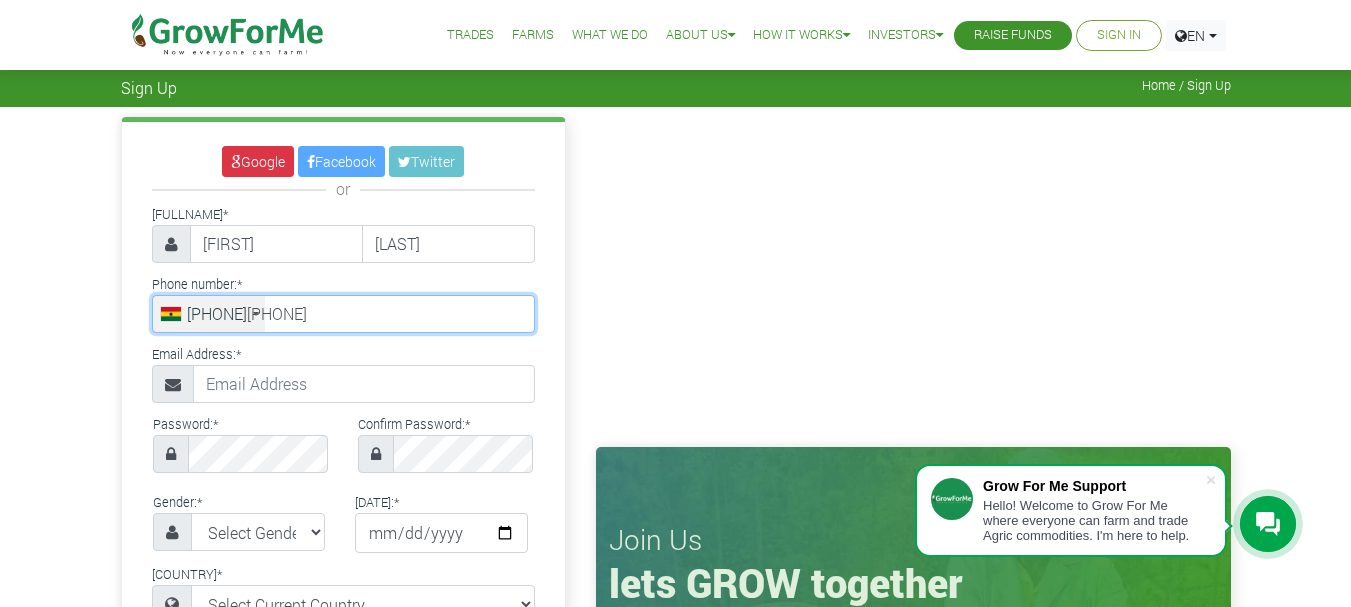 type on "55 736 6101" 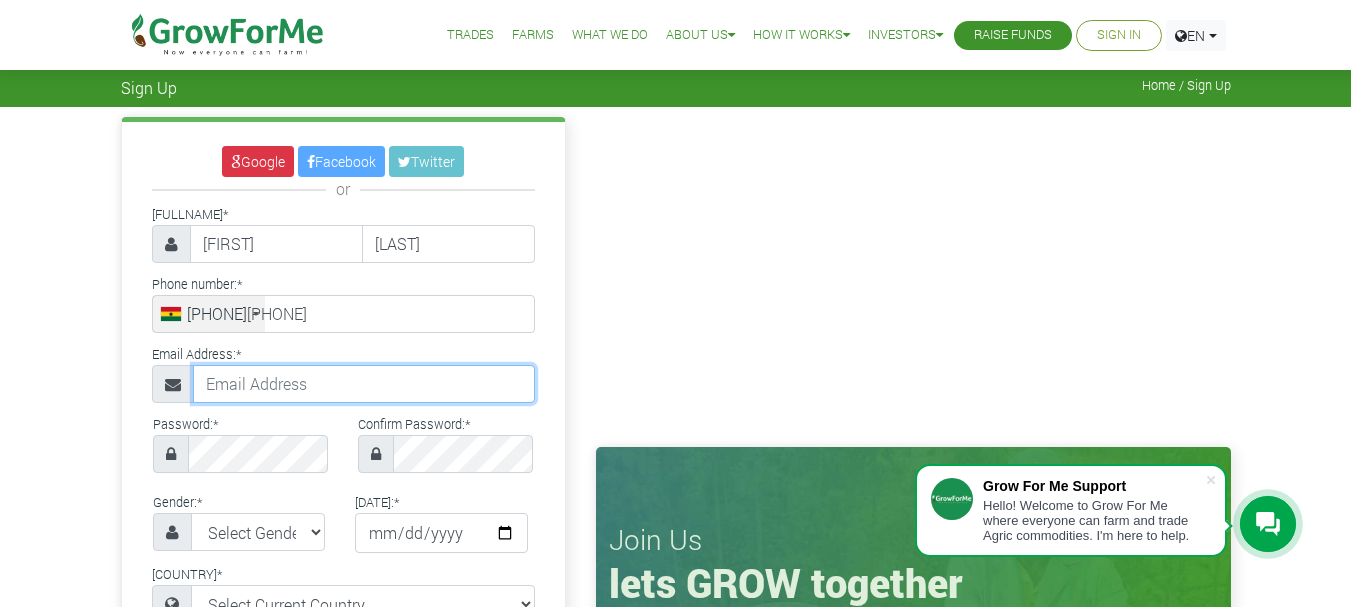 click at bounding box center [364, 384] 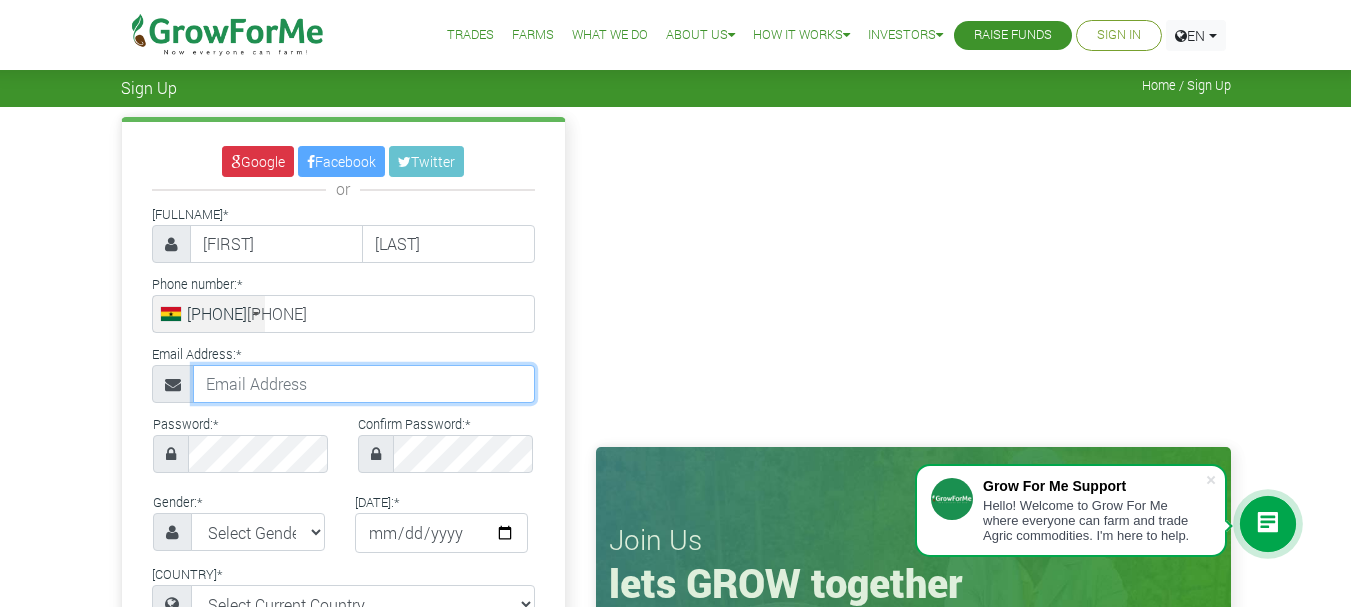 type on "[EMAIL]" 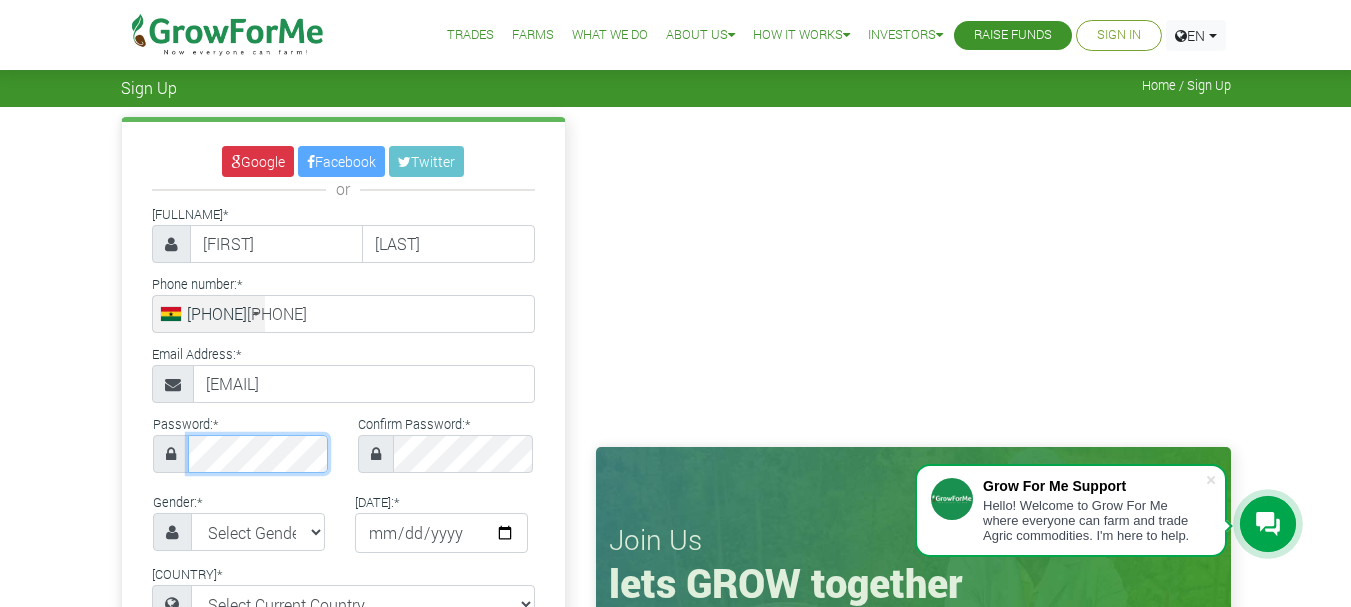 click at bounding box center (240, 454) 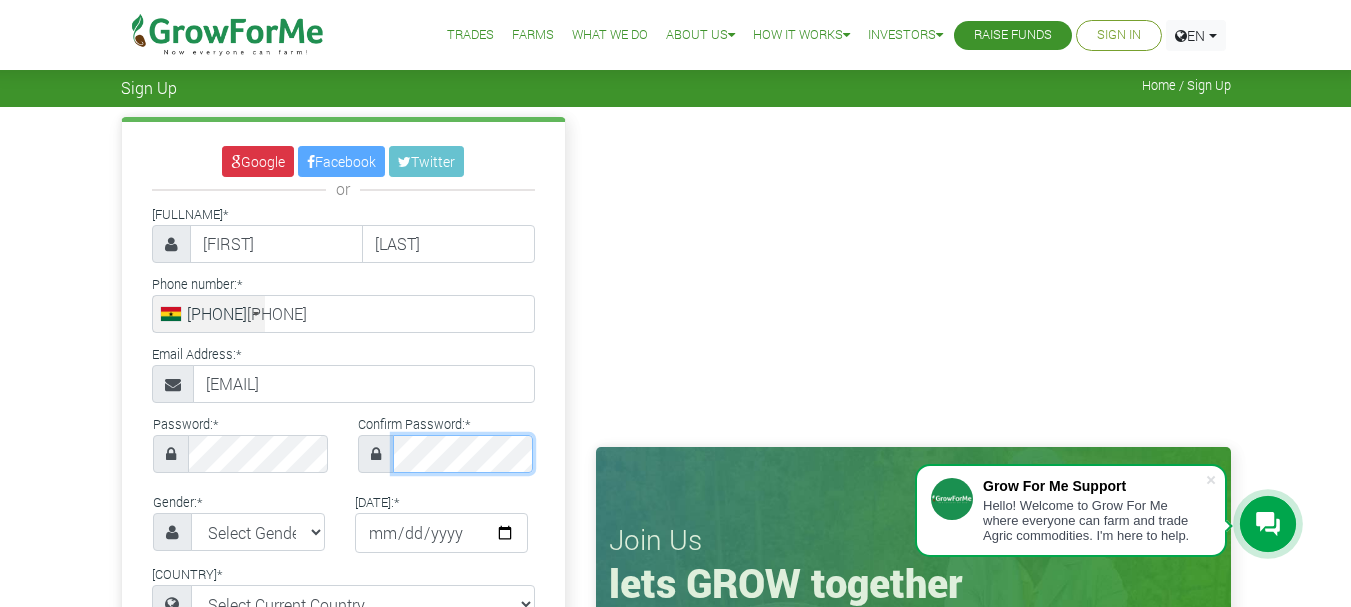 click on "Password: *
Confirm Password: *" at bounding box center [343, 450] 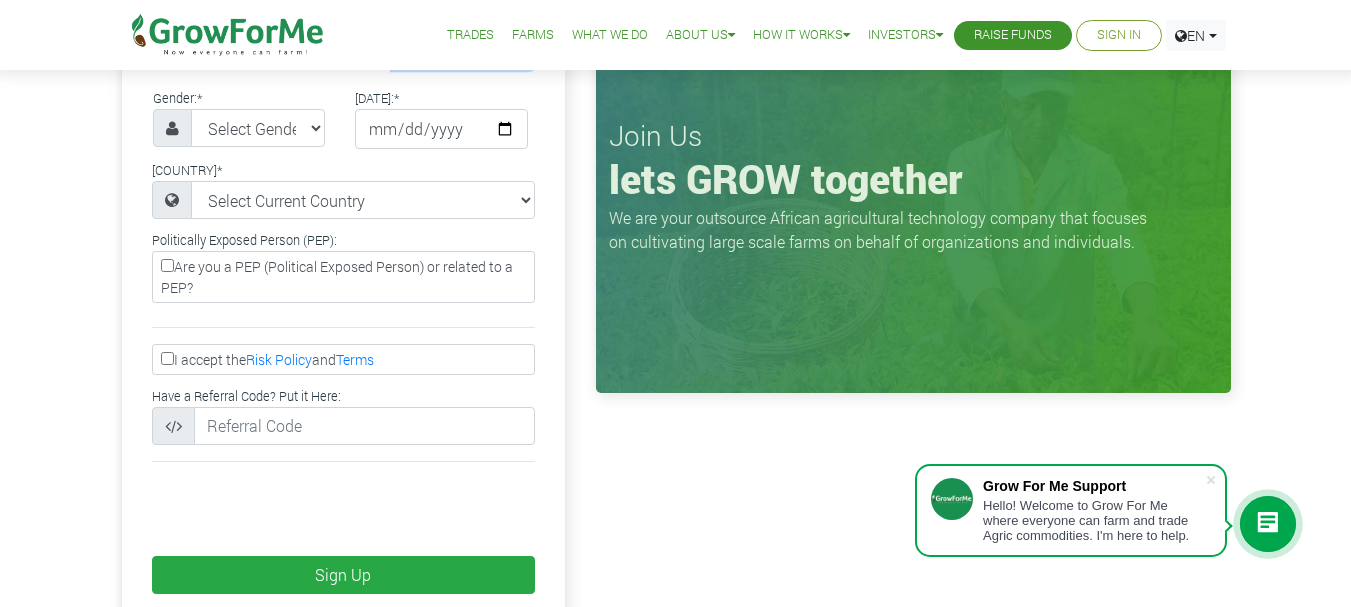 scroll, scrollTop: 408, scrollLeft: 0, axis: vertical 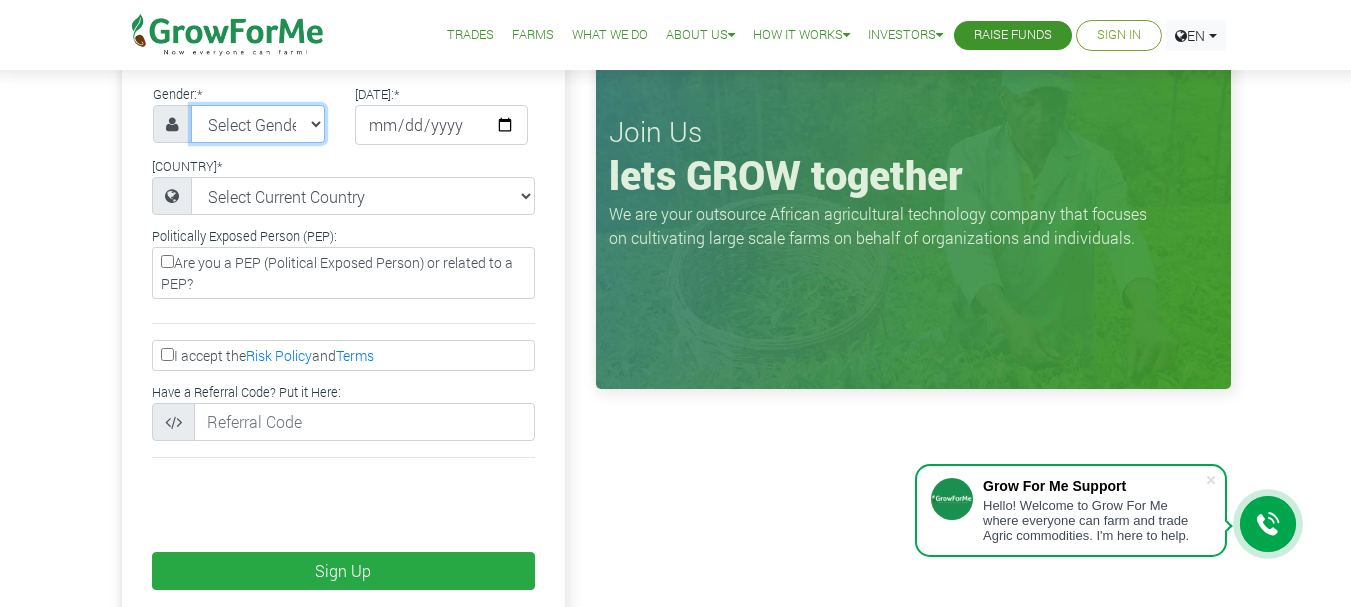 click on "Select Gender
Female
Male" at bounding box center (258, 124) 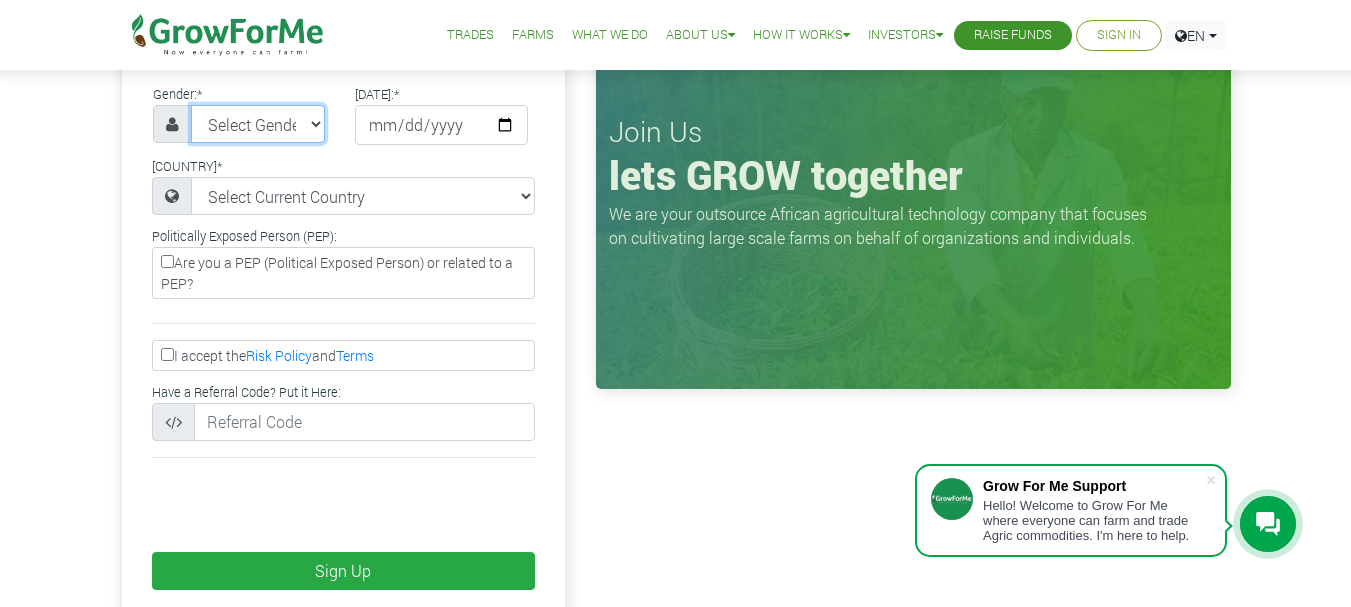 select on "Female" 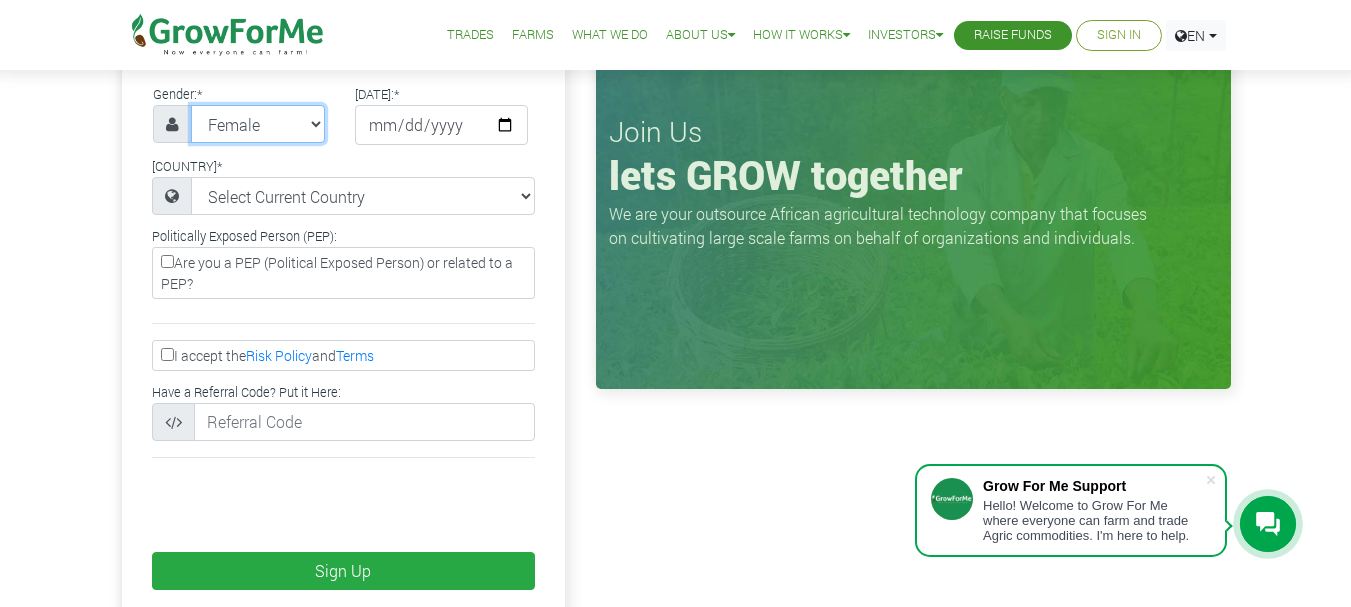 click on "Select Gender
Female
Male" at bounding box center [258, 124] 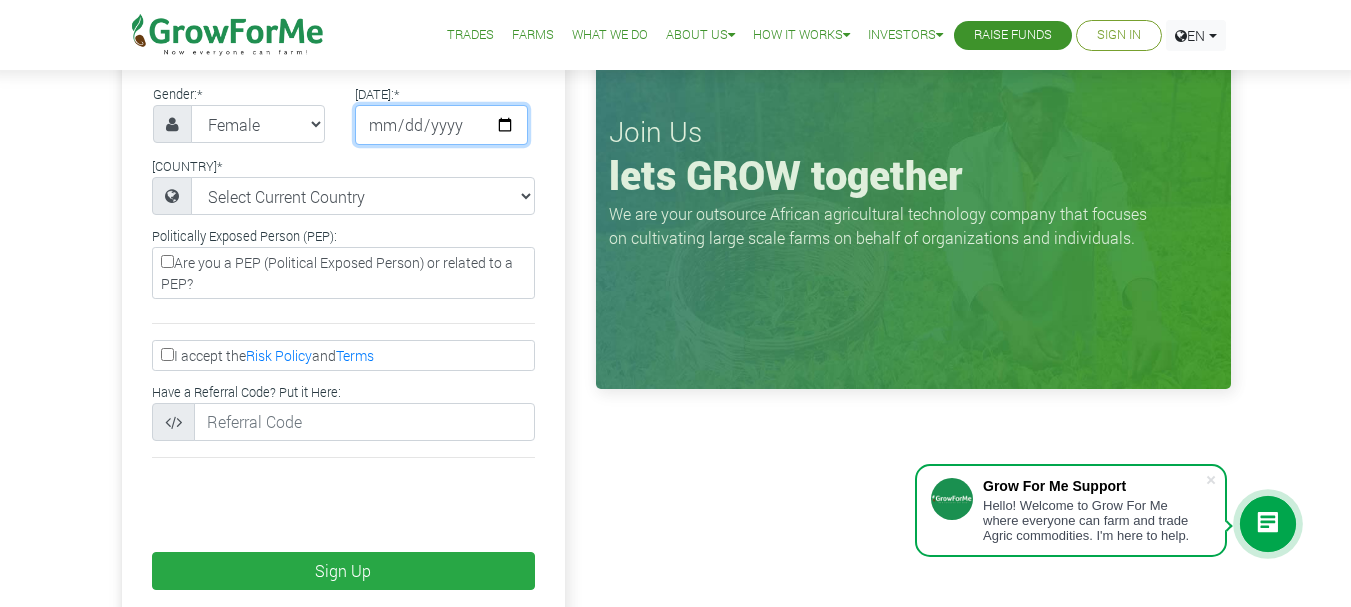 click at bounding box center (441, 125) 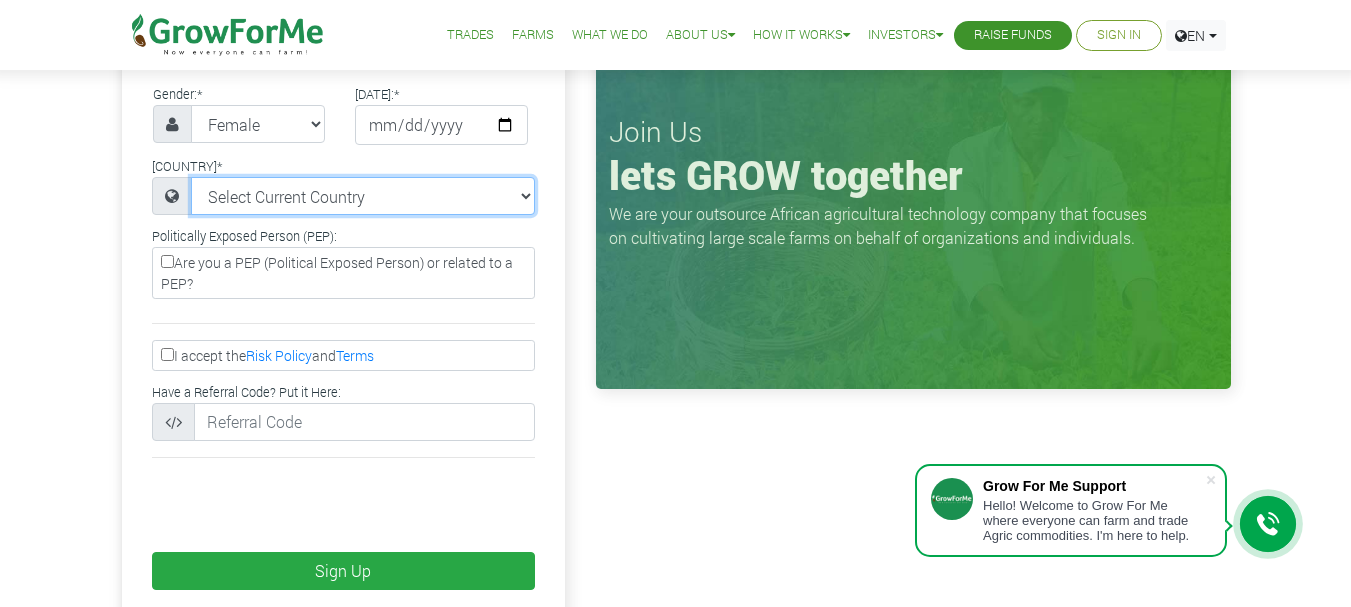 click on "Select Current Country
Afghanistan
Albania
Algeria
American Samoa
Andorra
Angola
Anguilla
Antigua & Barbuda
Argentina
Armenia
Aruba
Australia
Austria
Azerbaijan
Bahamas
Benin" at bounding box center (363, 196) 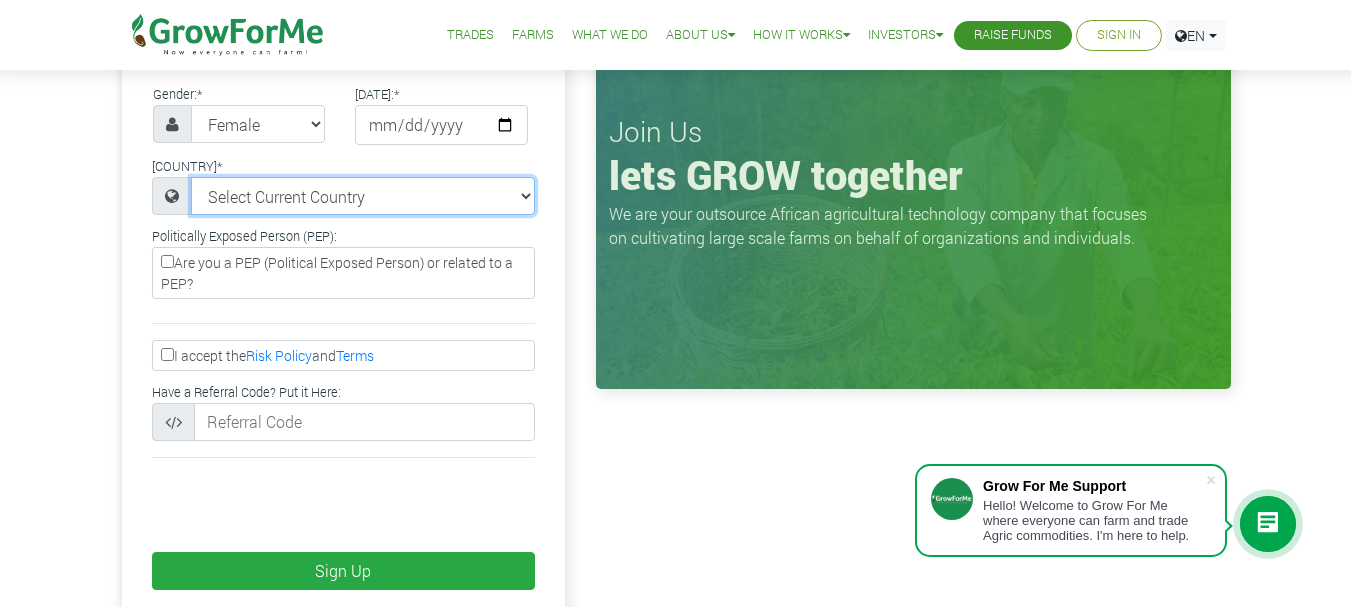 select on "[COUNTRY]" 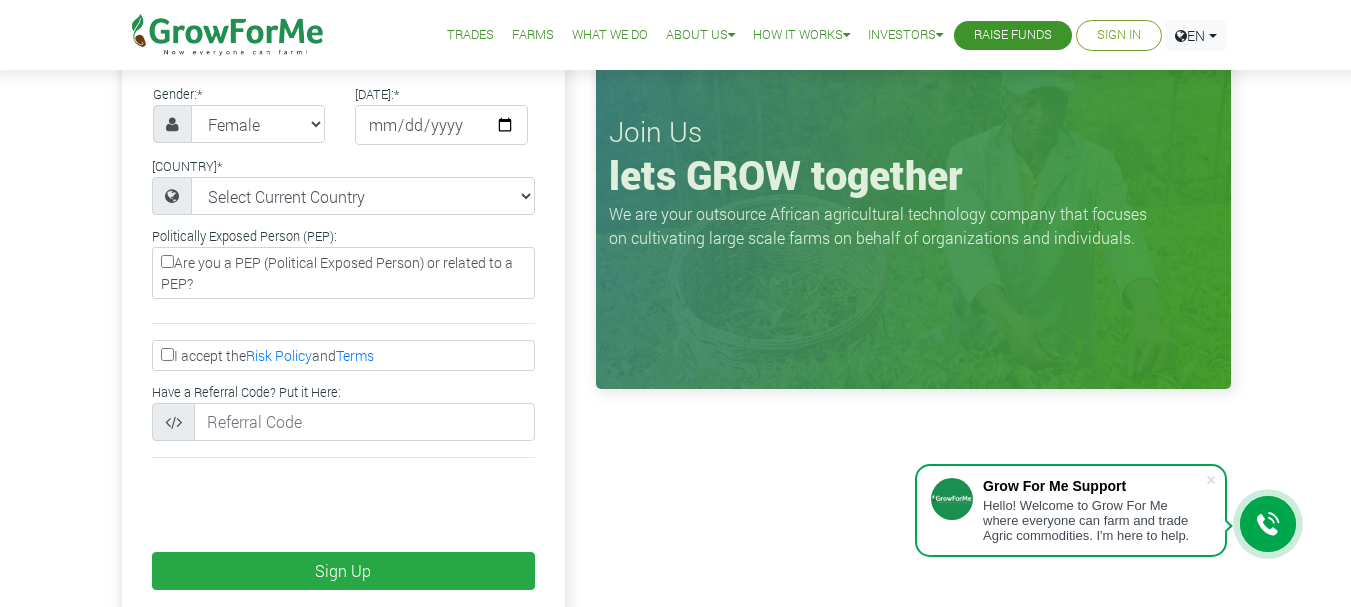 click on "I accept the   Risk Policy    and  Terms" at bounding box center [167, 354] 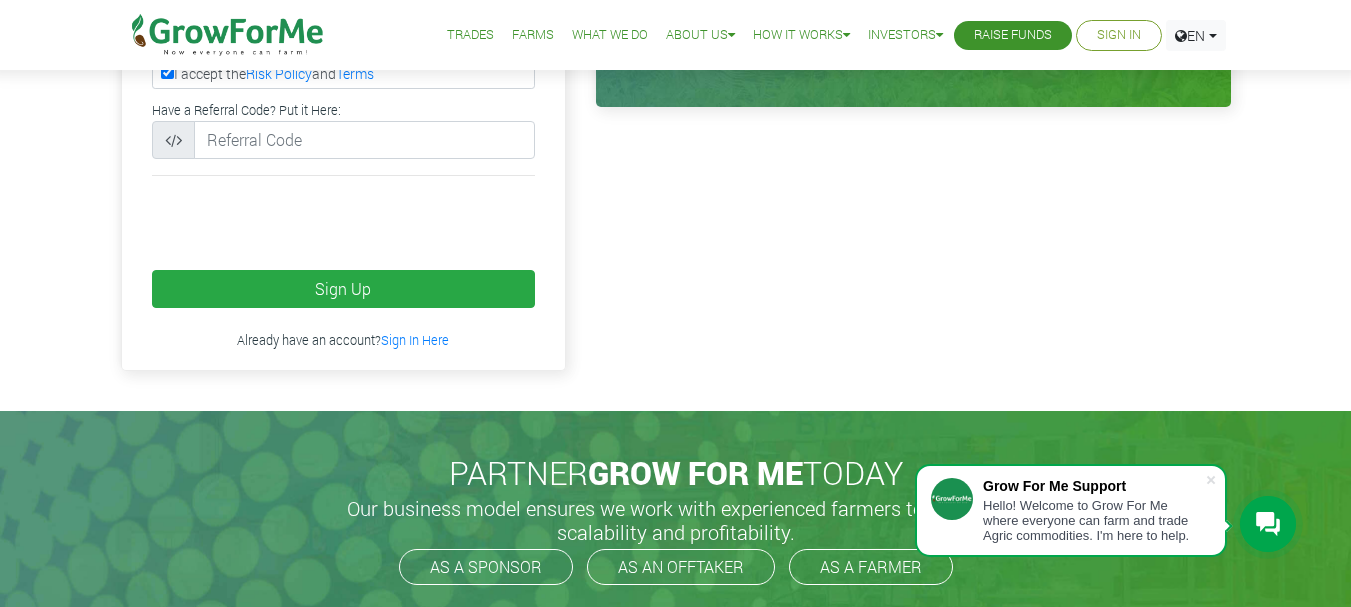 scroll, scrollTop: 691, scrollLeft: 0, axis: vertical 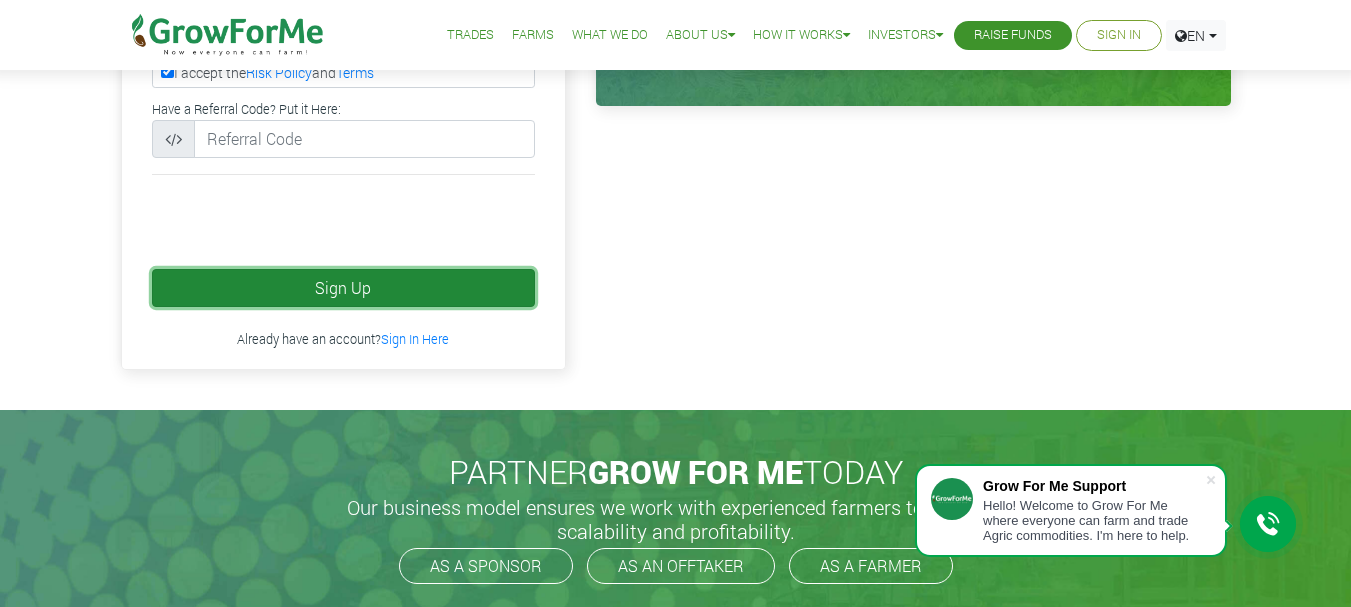click on "Sign Up" at bounding box center (343, 288) 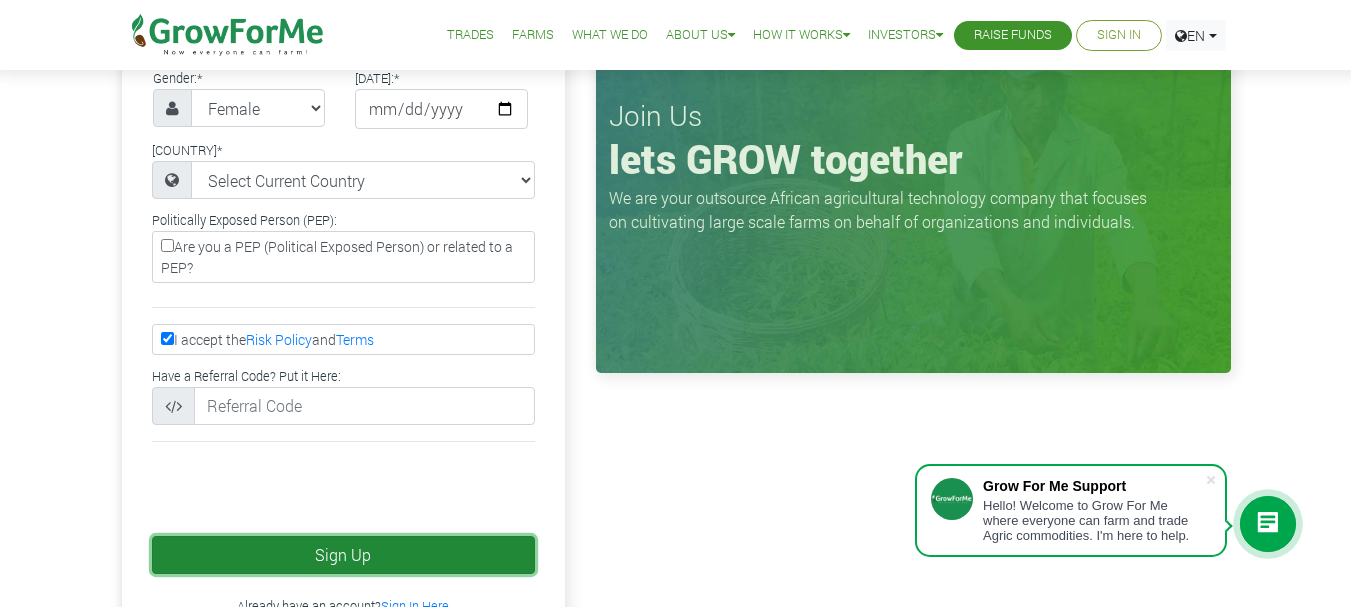 scroll, scrollTop: 421, scrollLeft: 0, axis: vertical 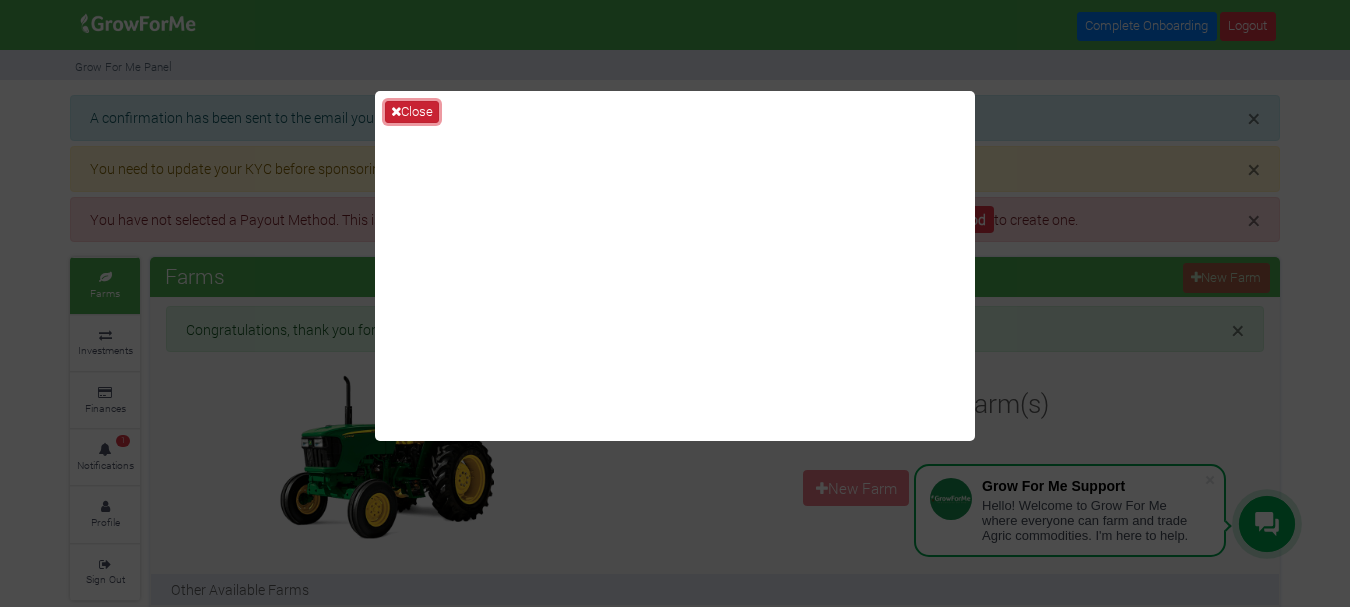 click on "Close" at bounding box center (412, 112) 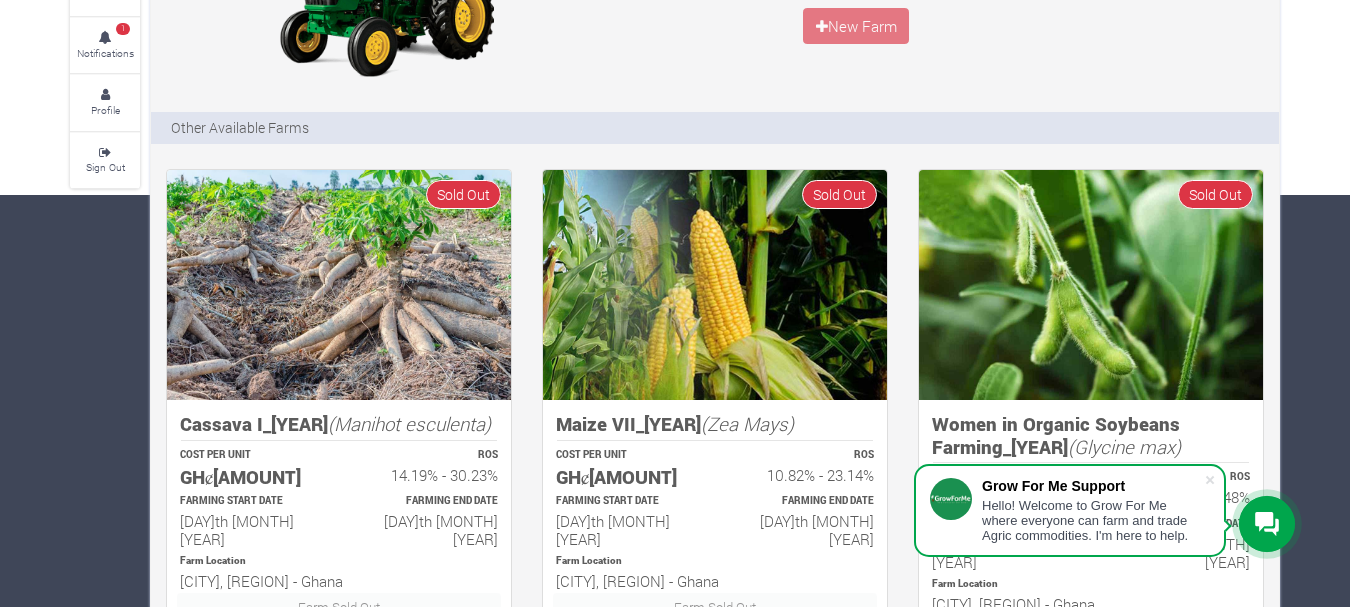 scroll, scrollTop: 0, scrollLeft: 0, axis: both 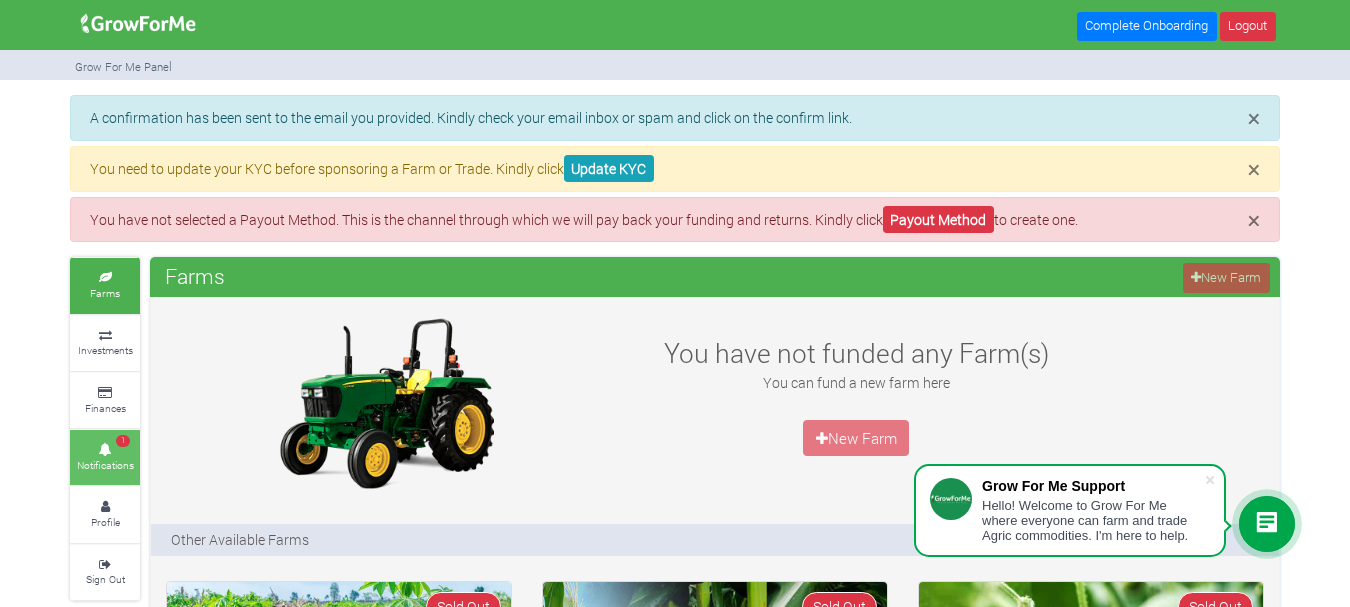 click on "Notifications" at bounding box center [105, 465] 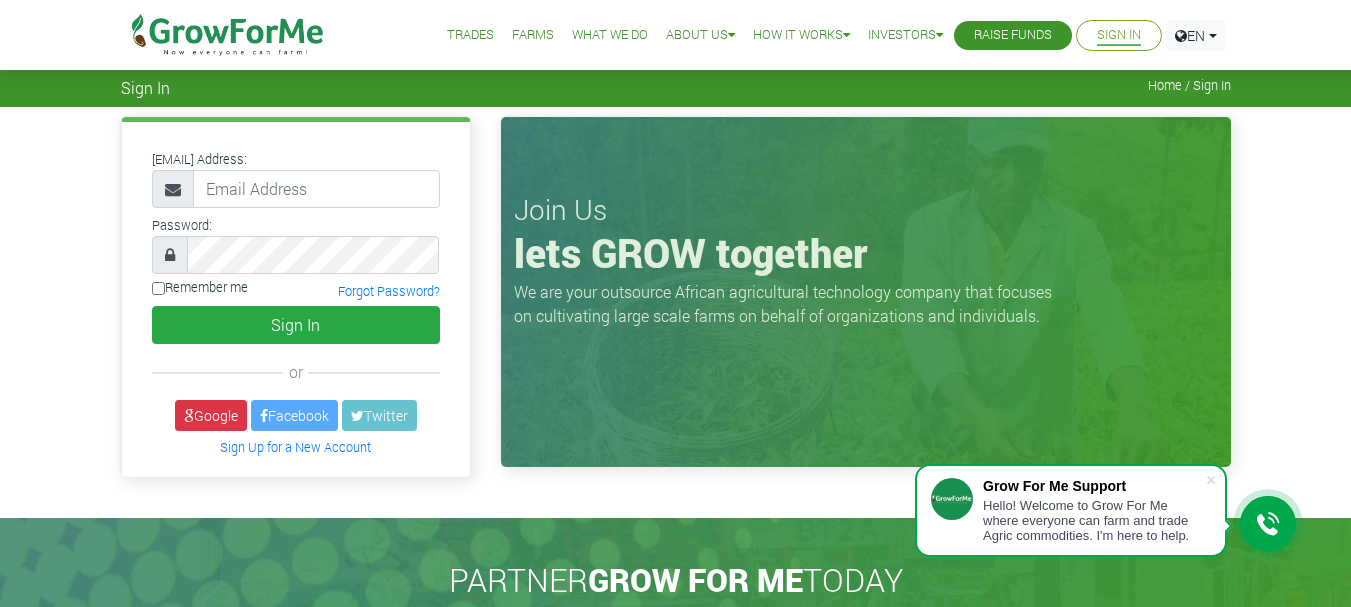 scroll, scrollTop: 0, scrollLeft: 0, axis: both 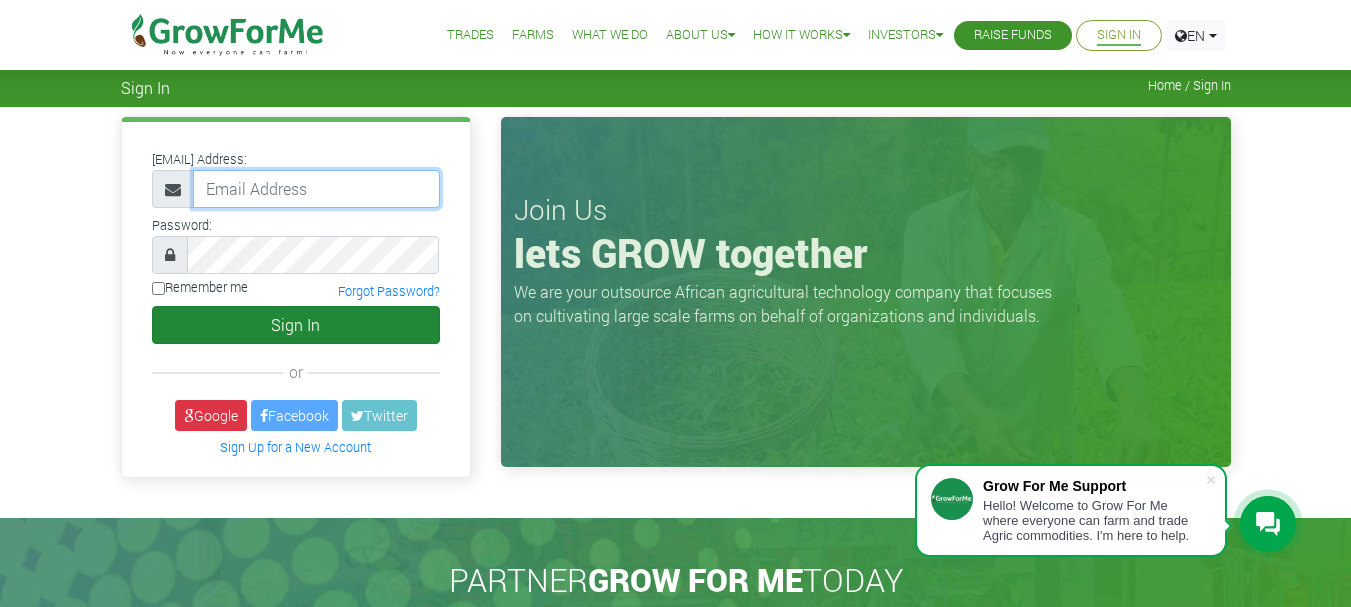 type on "priscilaabenaaboagye890@gmail.com" 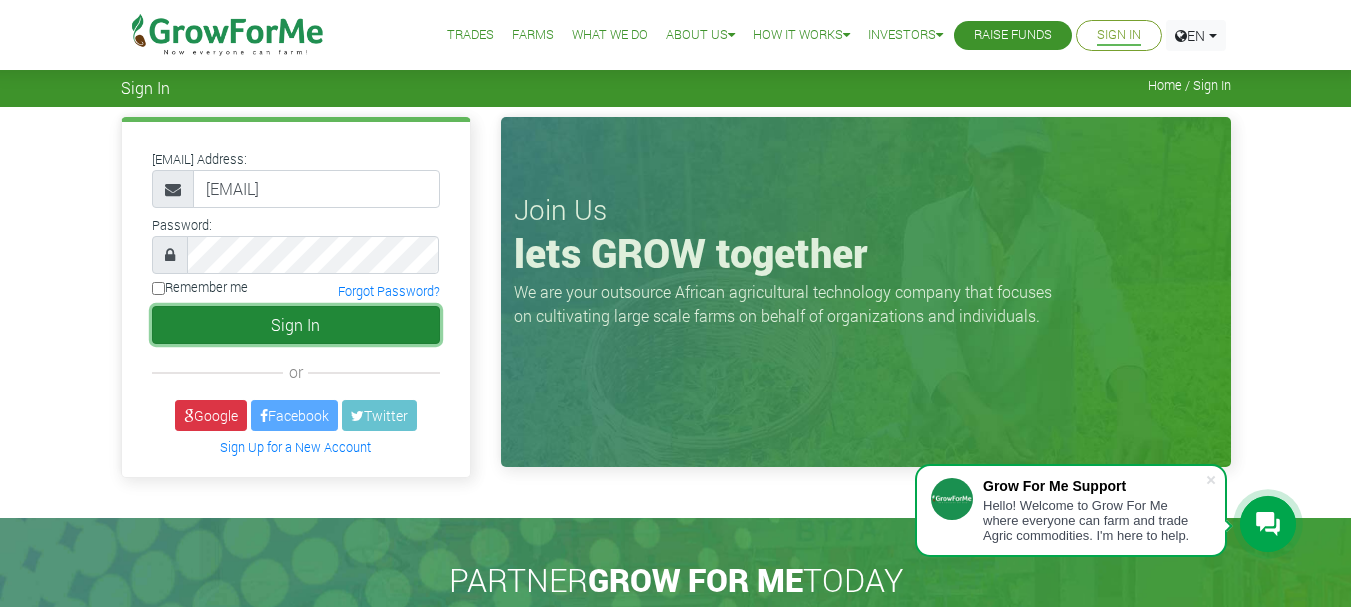 click on "Sign In" at bounding box center (296, 325) 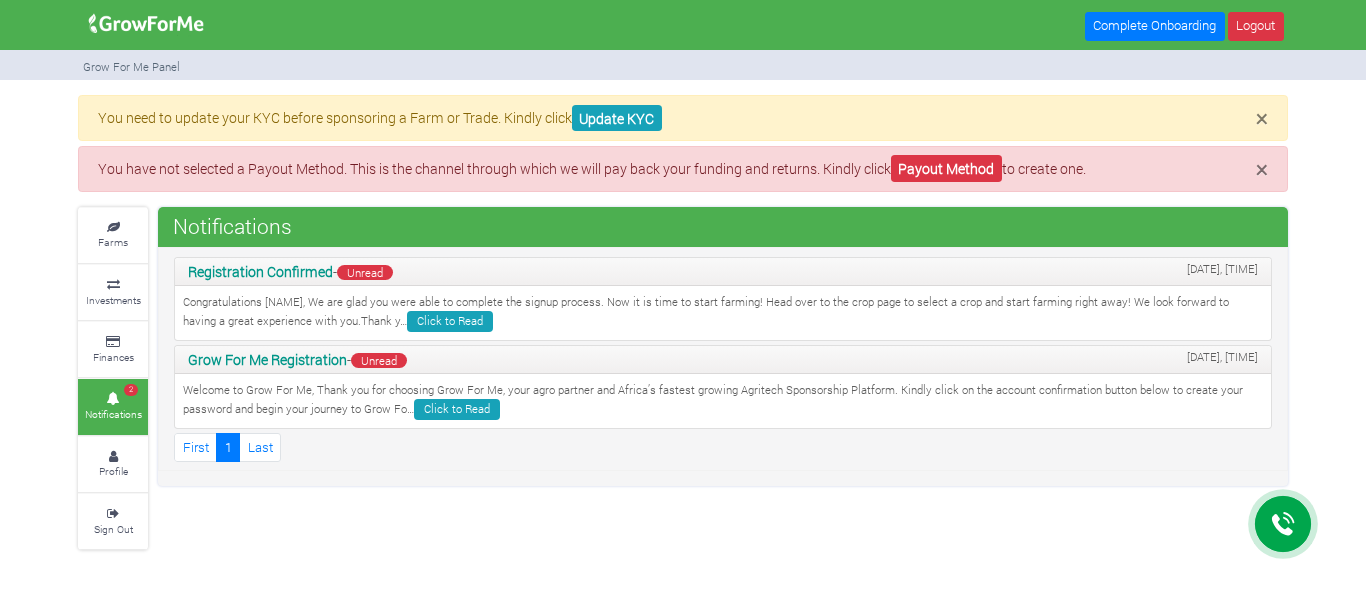 scroll, scrollTop: 0, scrollLeft: 0, axis: both 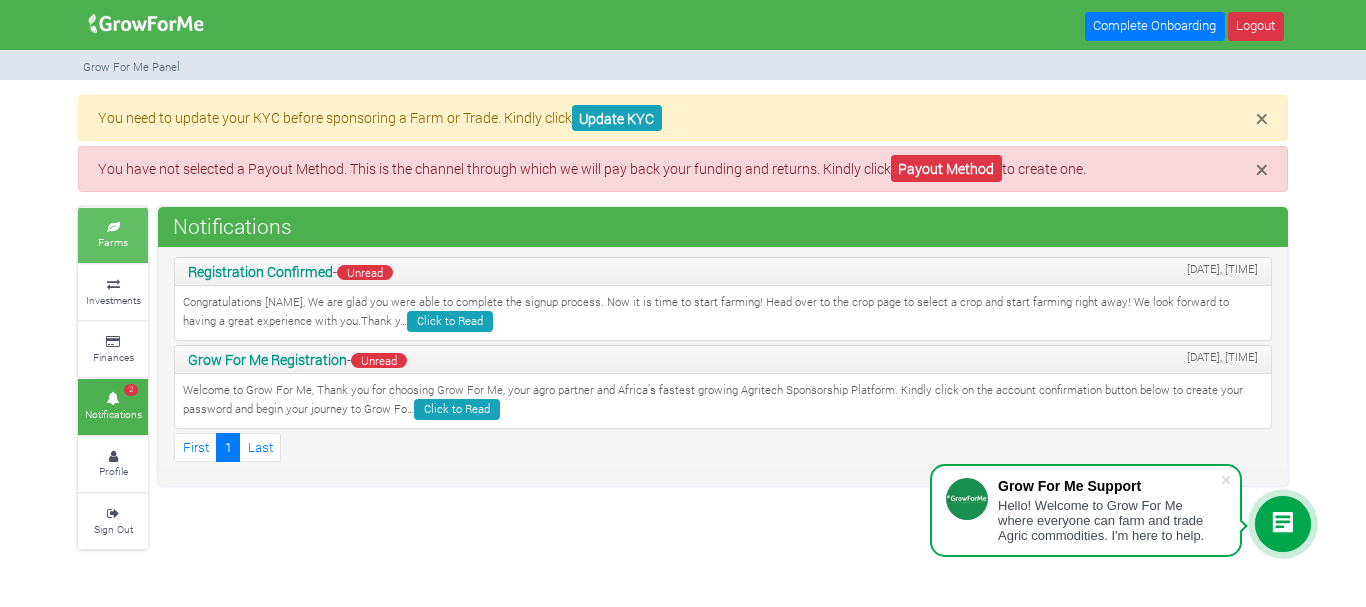 click on "Farms" at bounding box center [113, 235] 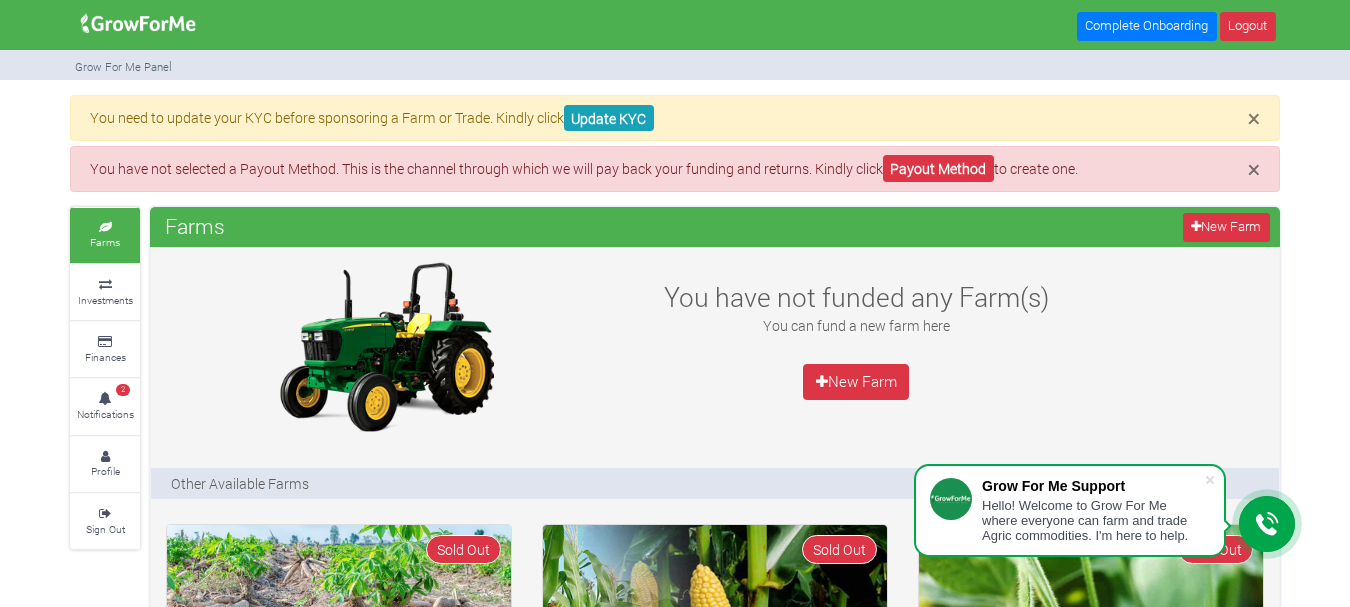 scroll, scrollTop: 0, scrollLeft: 0, axis: both 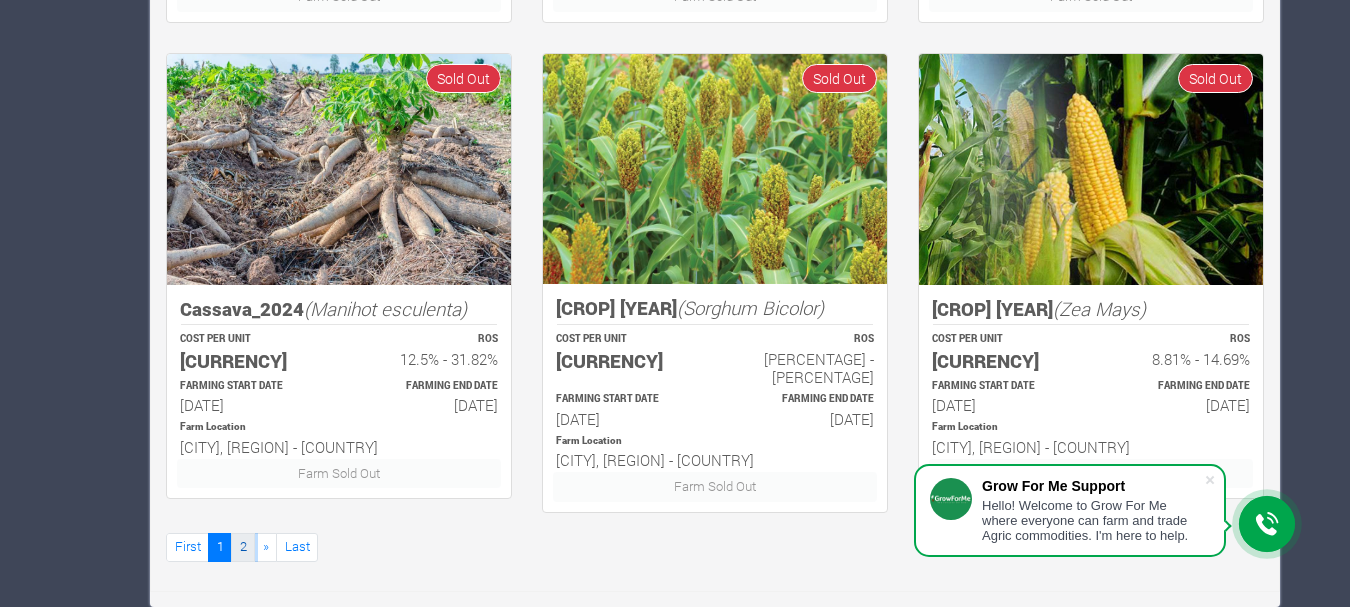 click on "2" at bounding box center (243, 547) 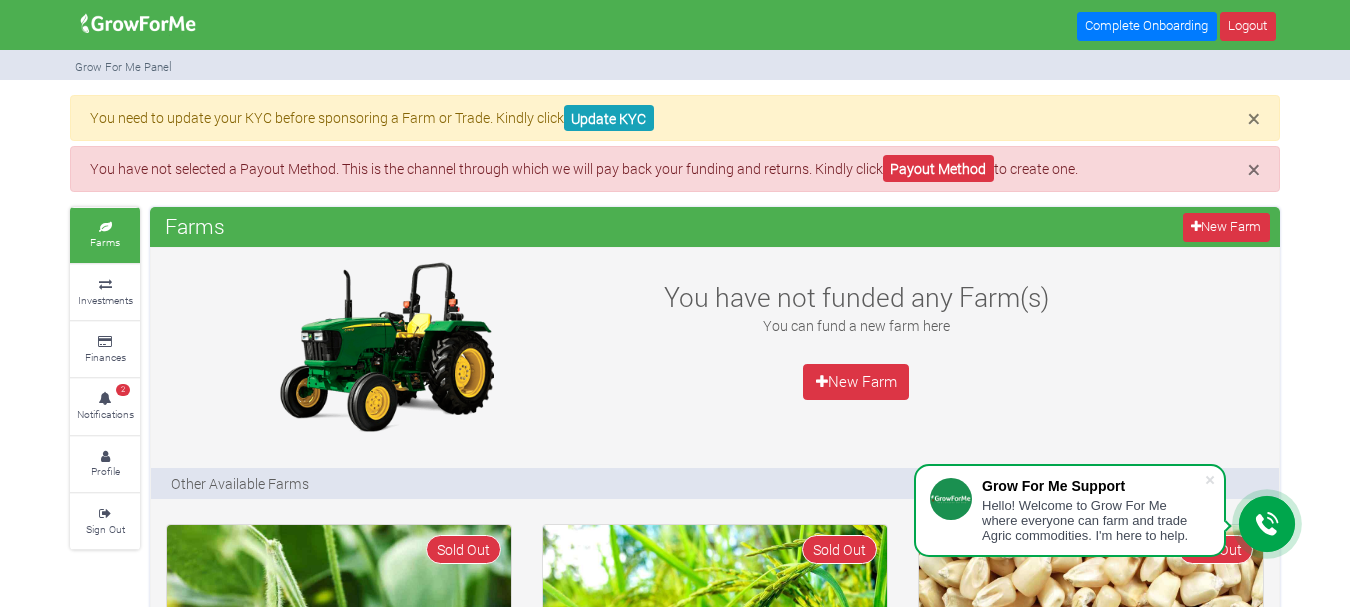 scroll, scrollTop: 0, scrollLeft: 0, axis: both 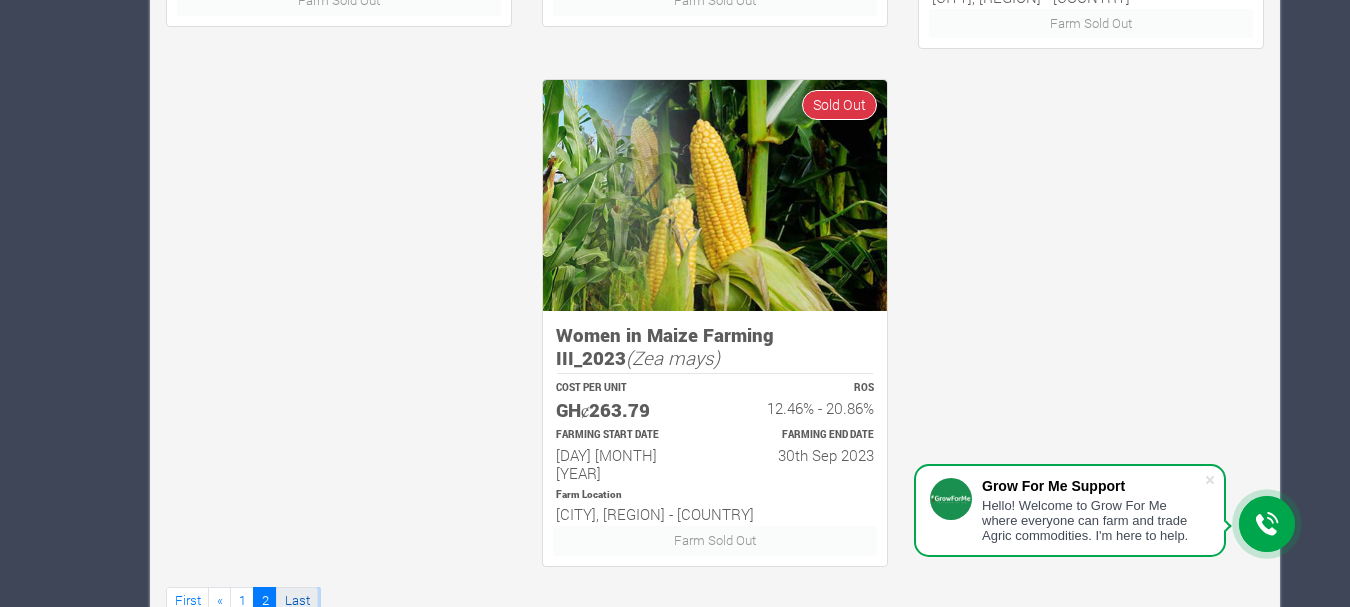 click on "Last" at bounding box center (297, 601) 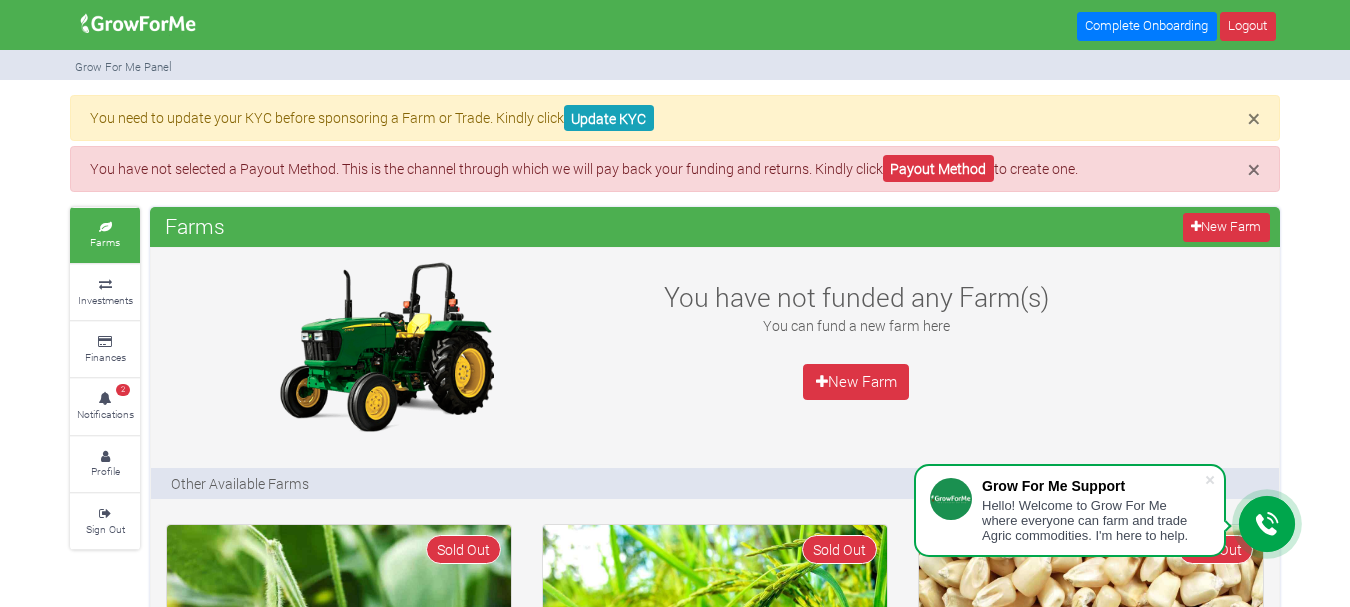 scroll, scrollTop: 0, scrollLeft: 0, axis: both 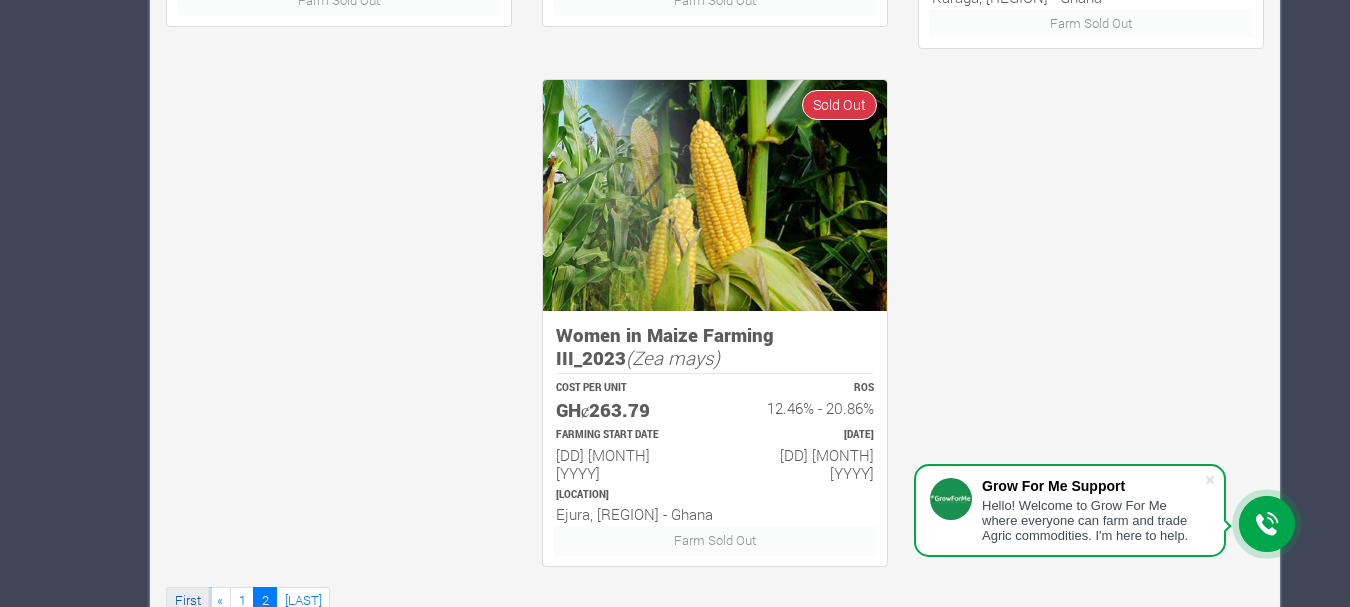 click on "First" at bounding box center (187, 601) 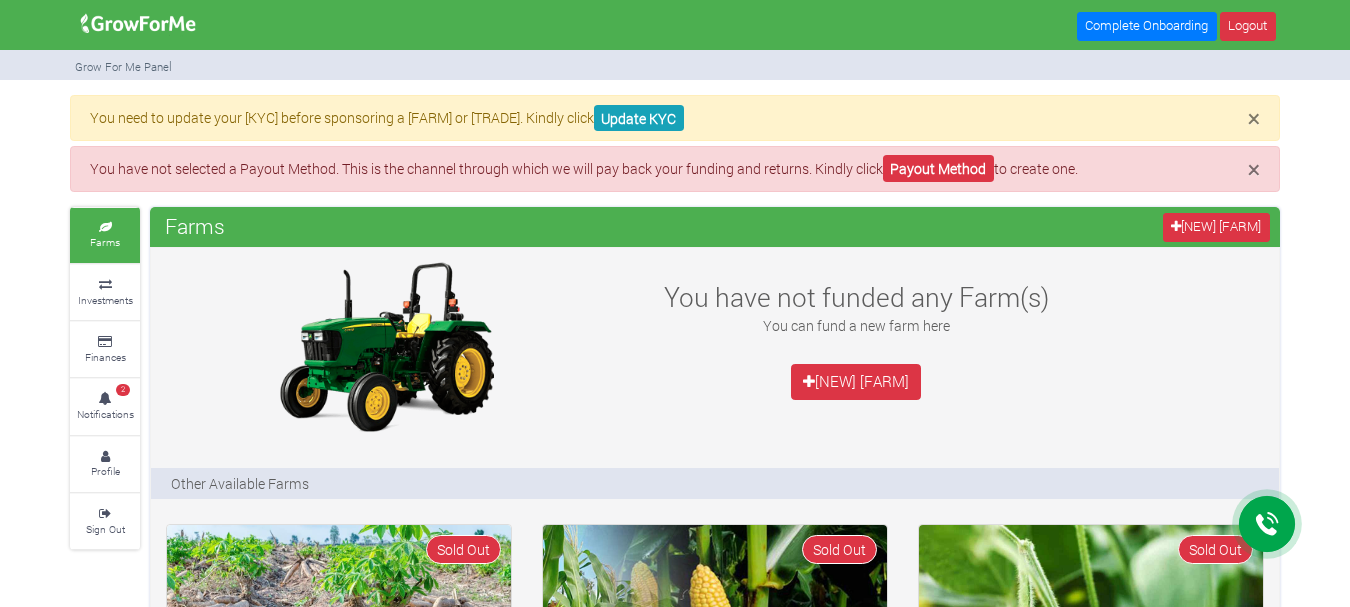 scroll, scrollTop: 0, scrollLeft: 0, axis: both 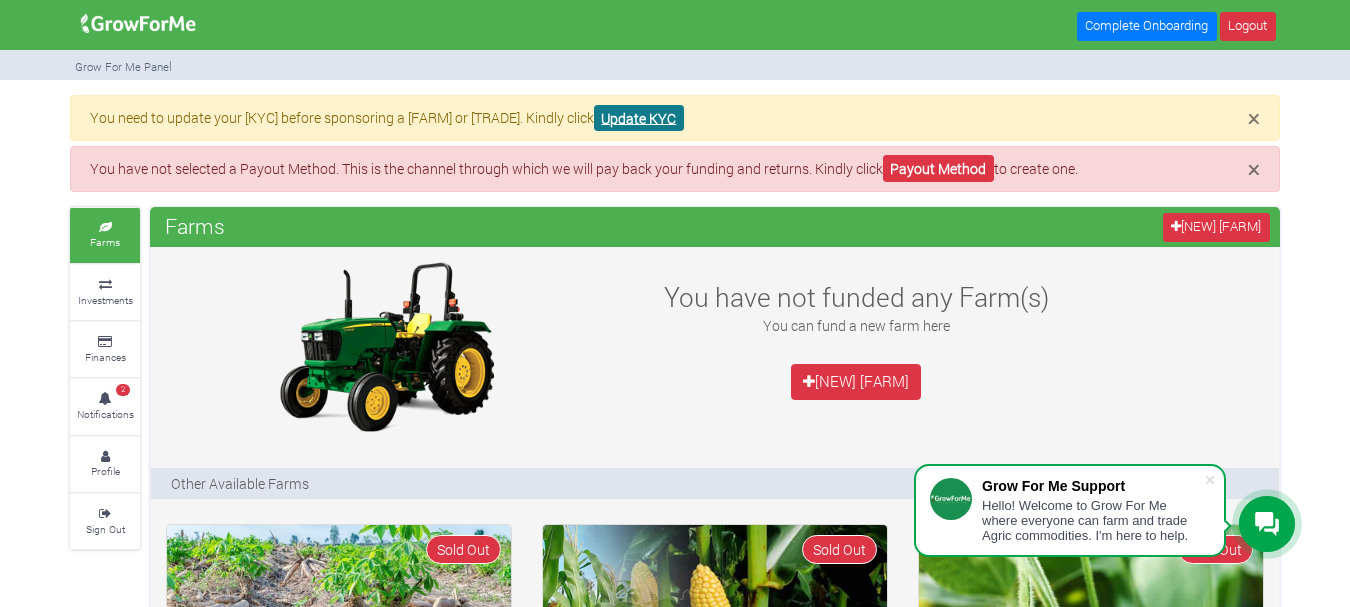 click on "Update KYC" at bounding box center (639, 118) 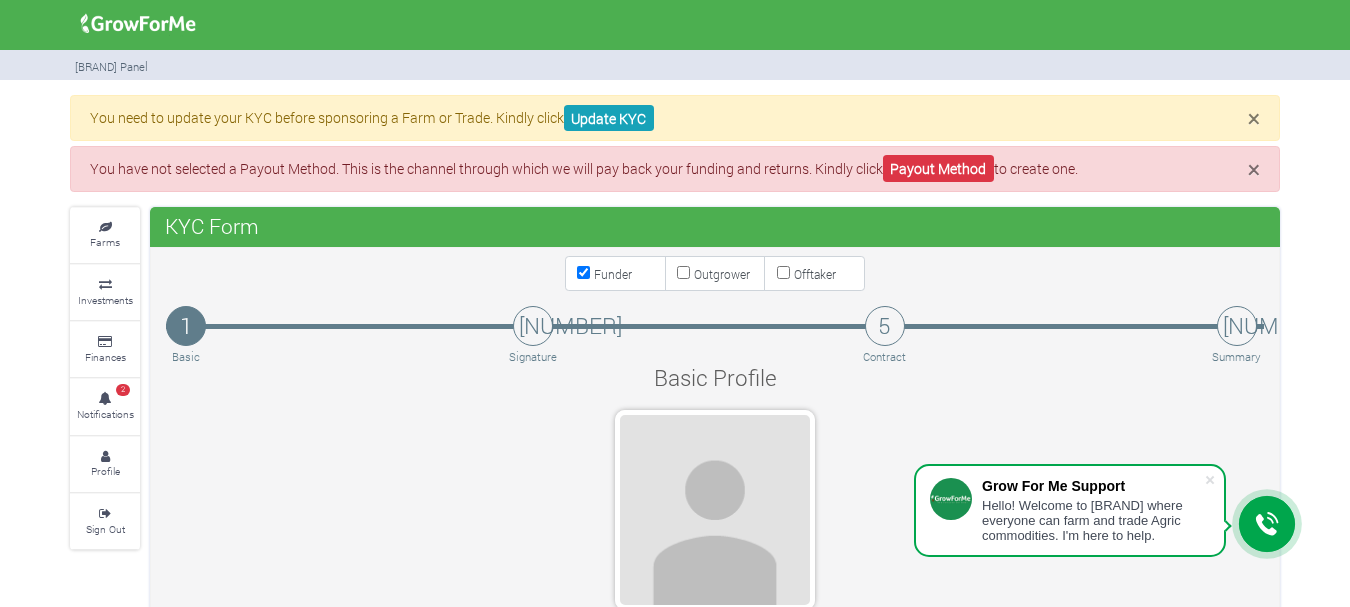 scroll, scrollTop: 0, scrollLeft: 0, axis: both 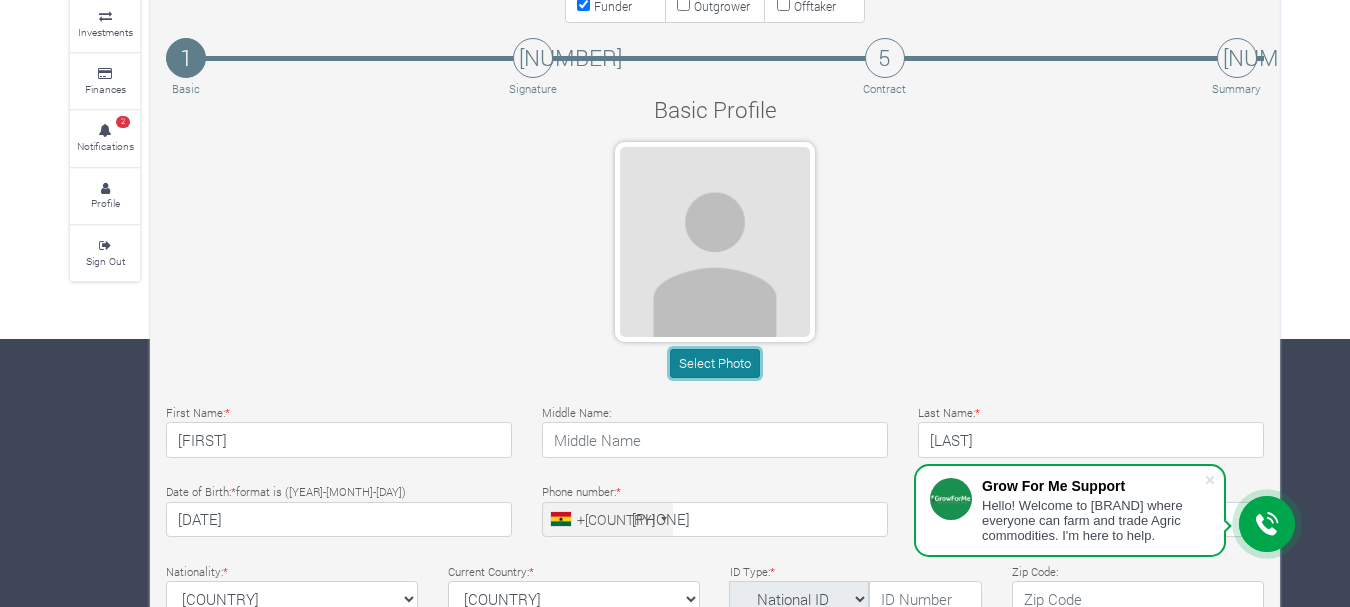 click on "Select Photo" at bounding box center [714, 363] 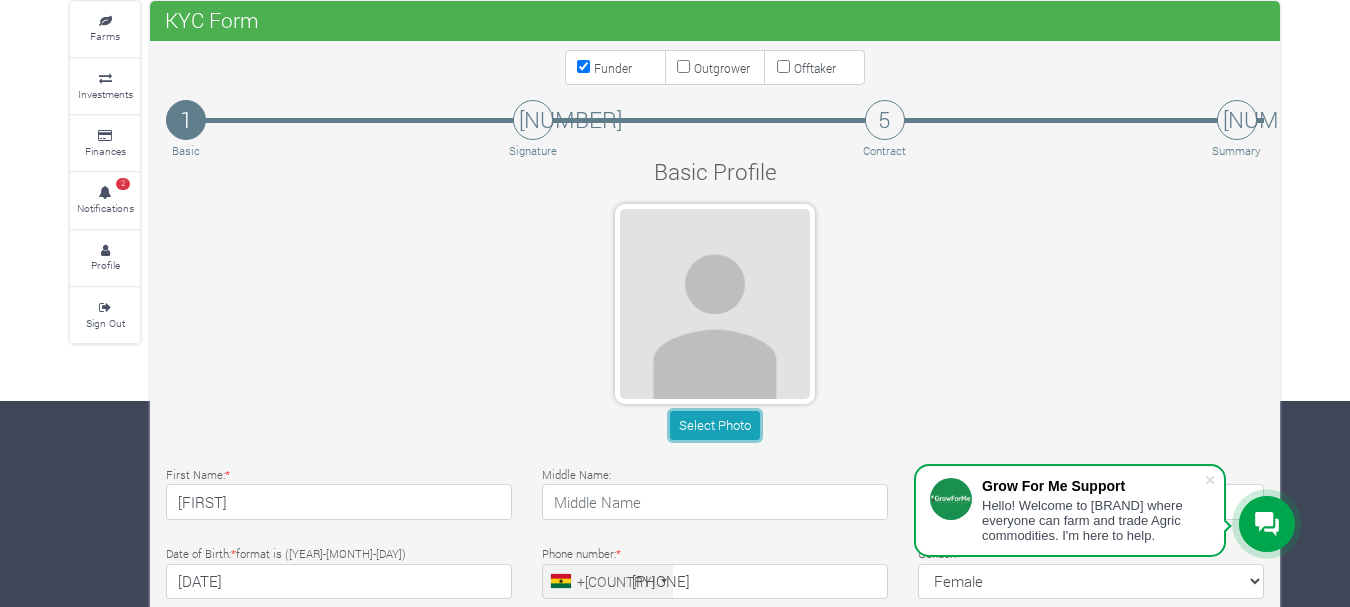 scroll, scrollTop: 189, scrollLeft: 0, axis: vertical 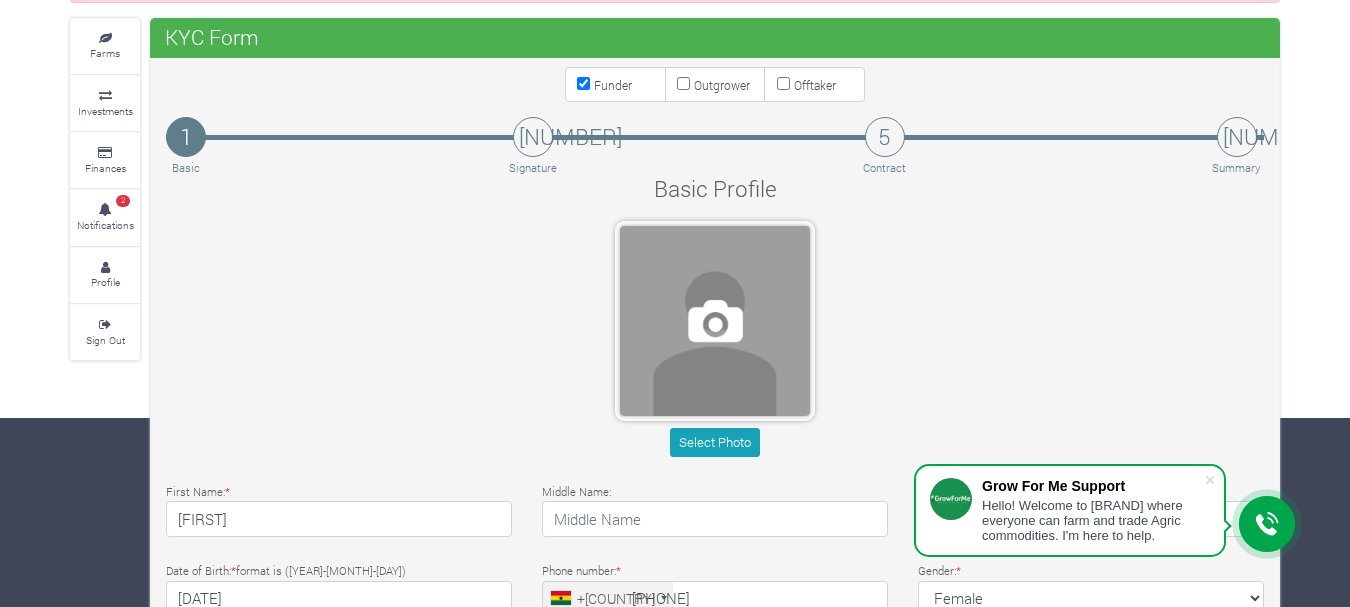 click at bounding box center [715, 321] 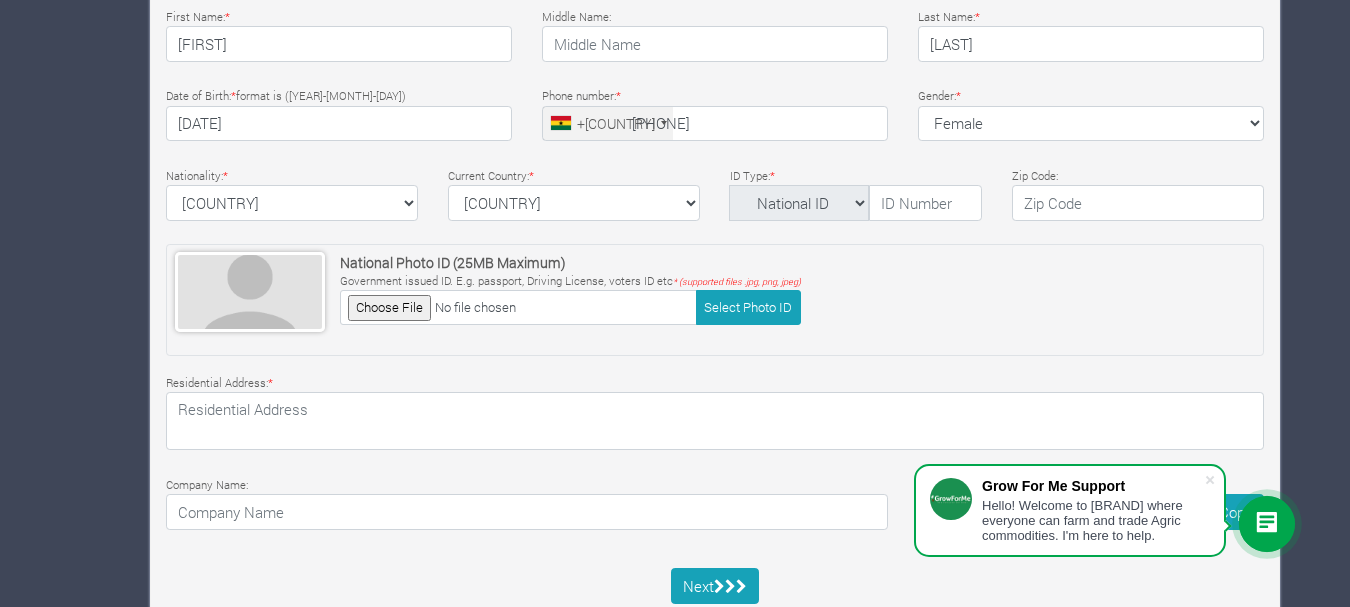 scroll, scrollTop: 667, scrollLeft: 0, axis: vertical 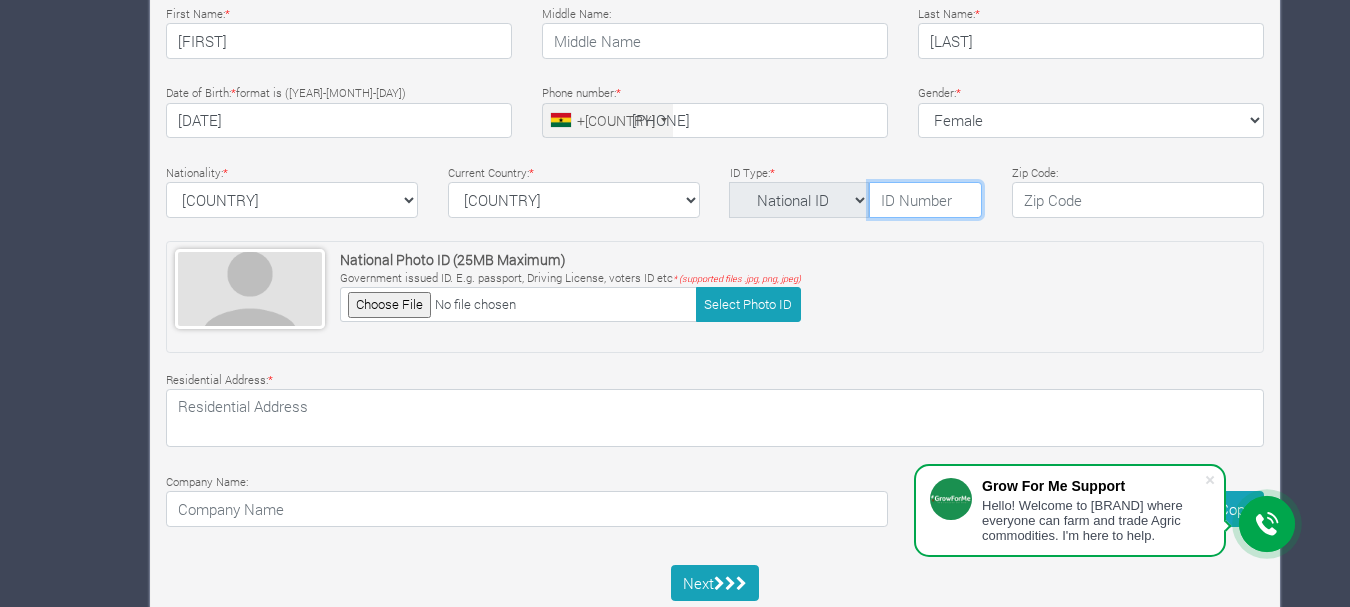 click at bounding box center (925, 200) 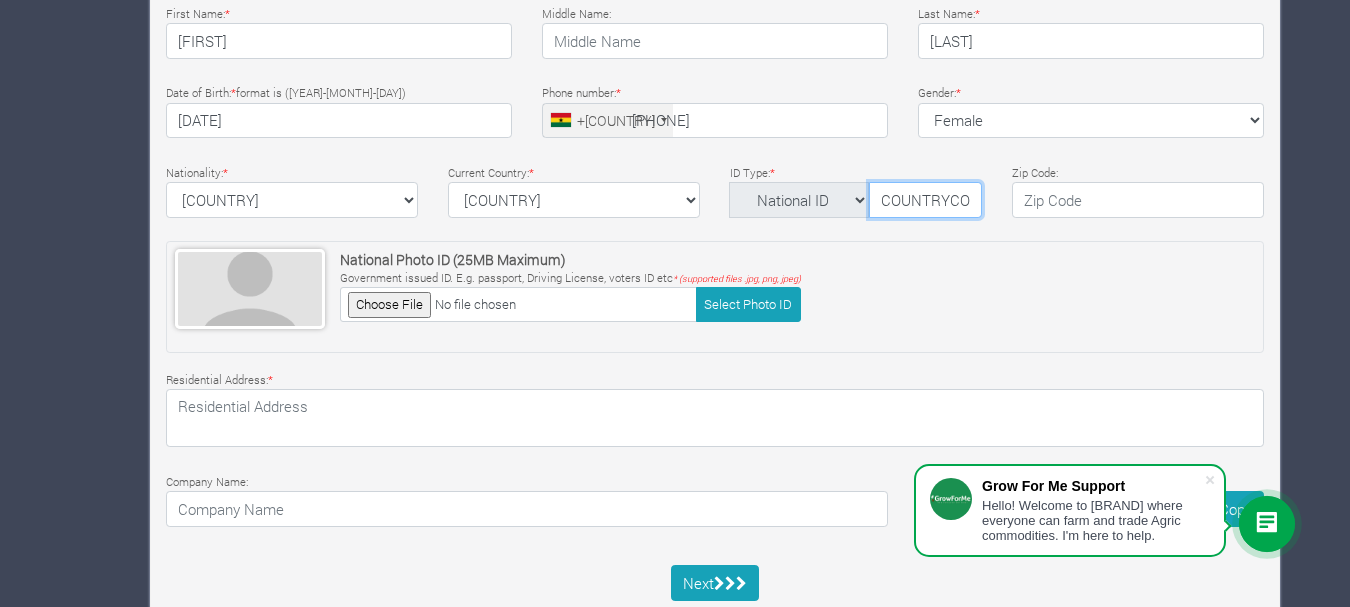 scroll, scrollTop: 0, scrollLeft: 12, axis: horizontal 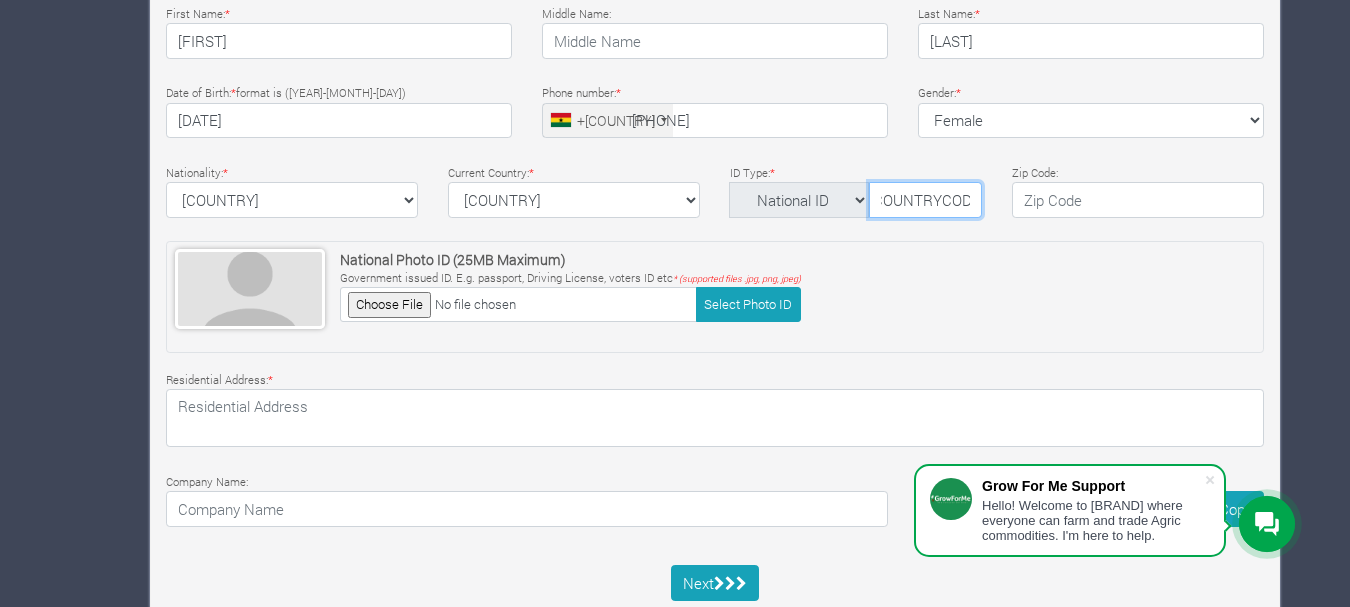 type on "[COUNTRYCODE]-[NUMBER]" 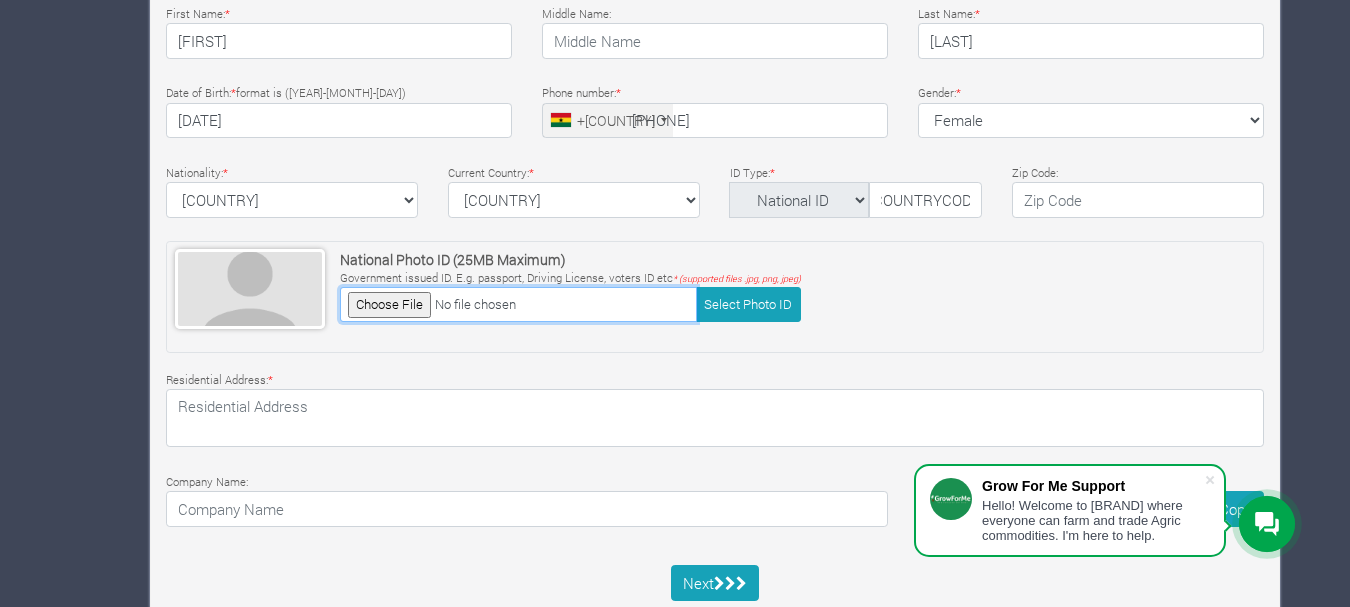 scroll, scrollTop: 0, scrollLeft: 0, axis: both 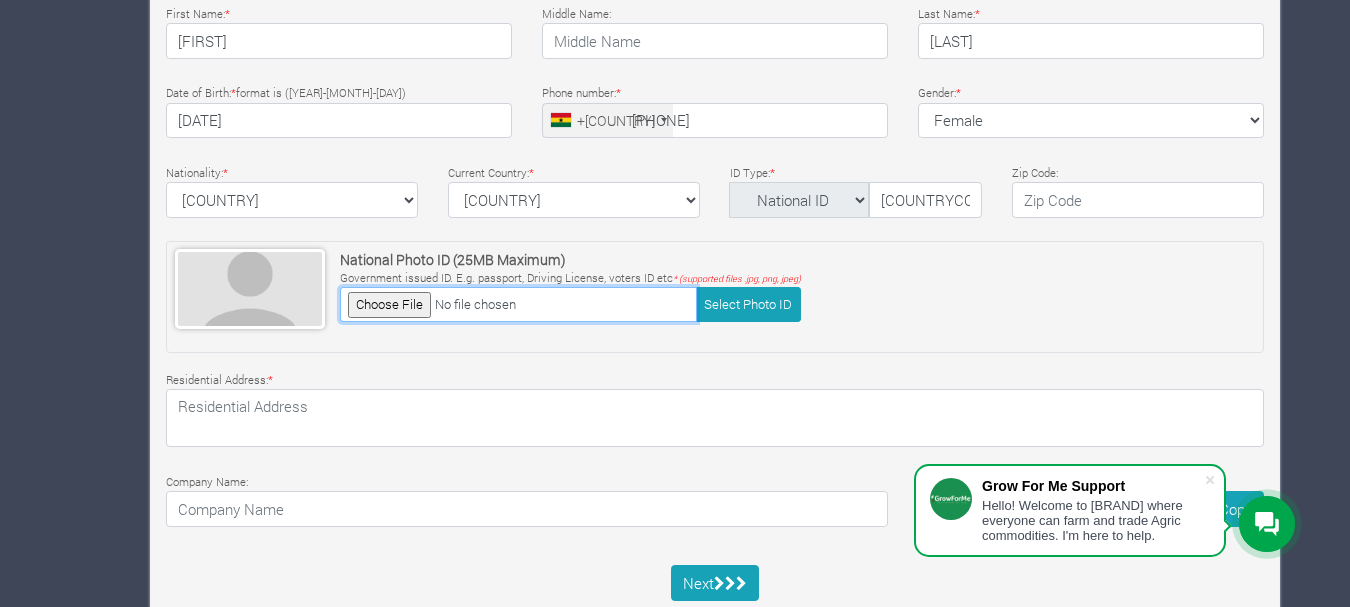click at bounding box center [518, 304] 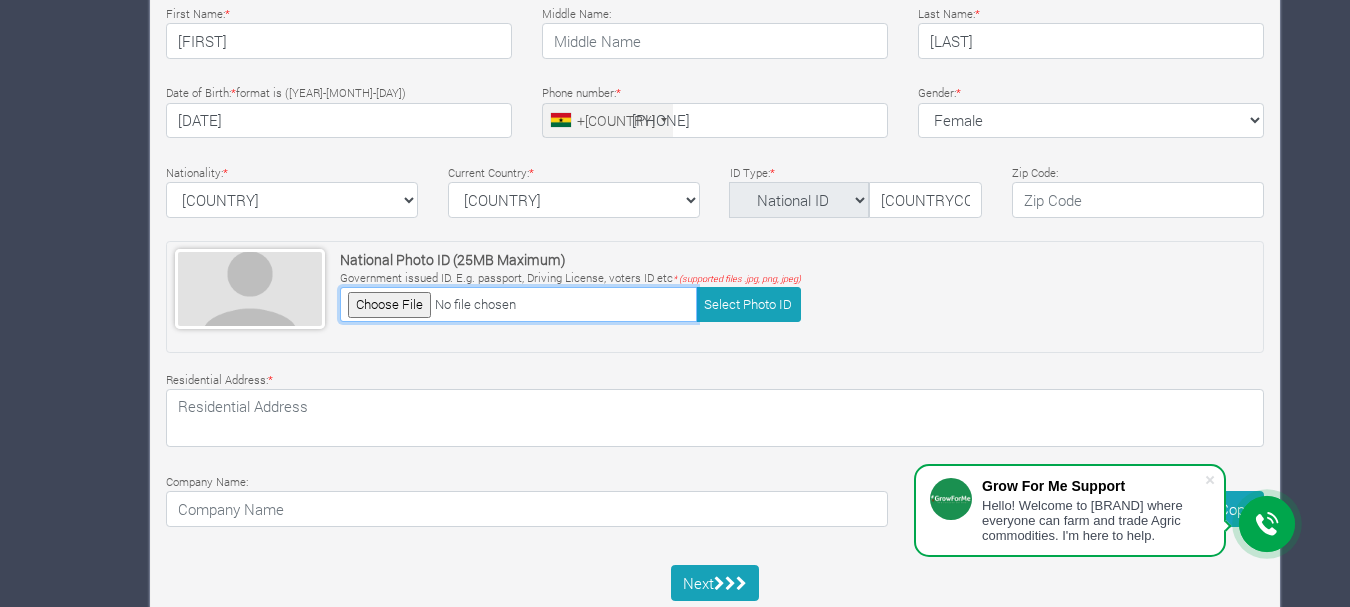 type on "C:\fakepath\[FILENAME]" 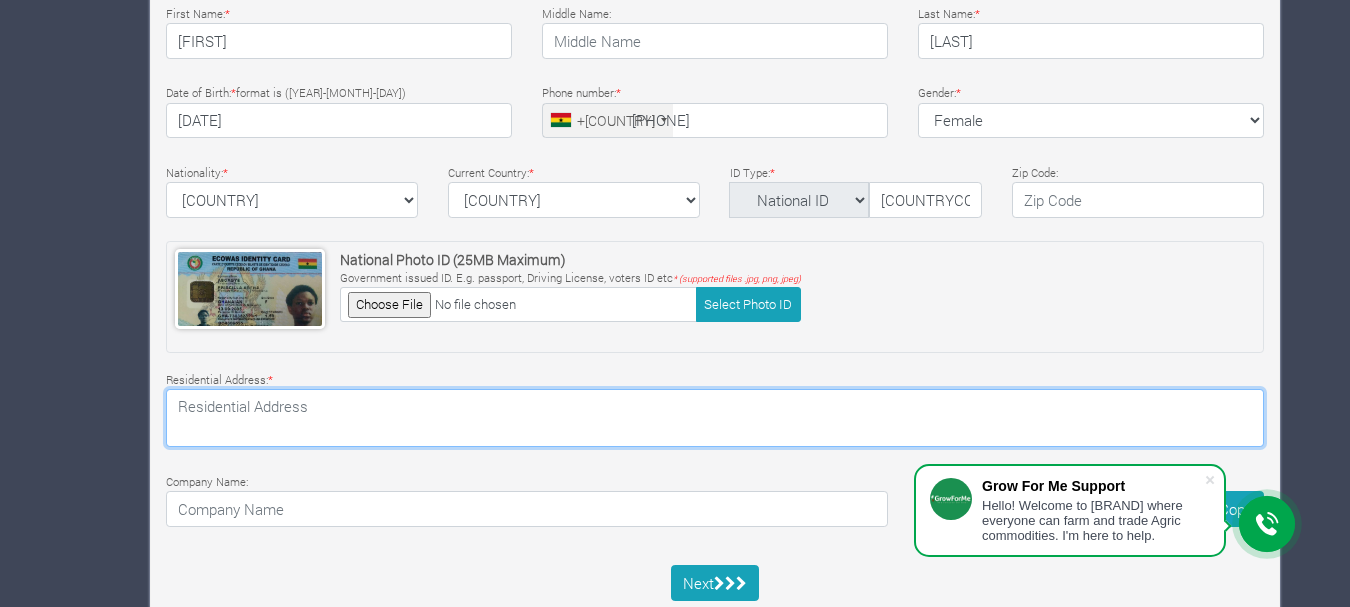 click at bounding box center [715, 418] 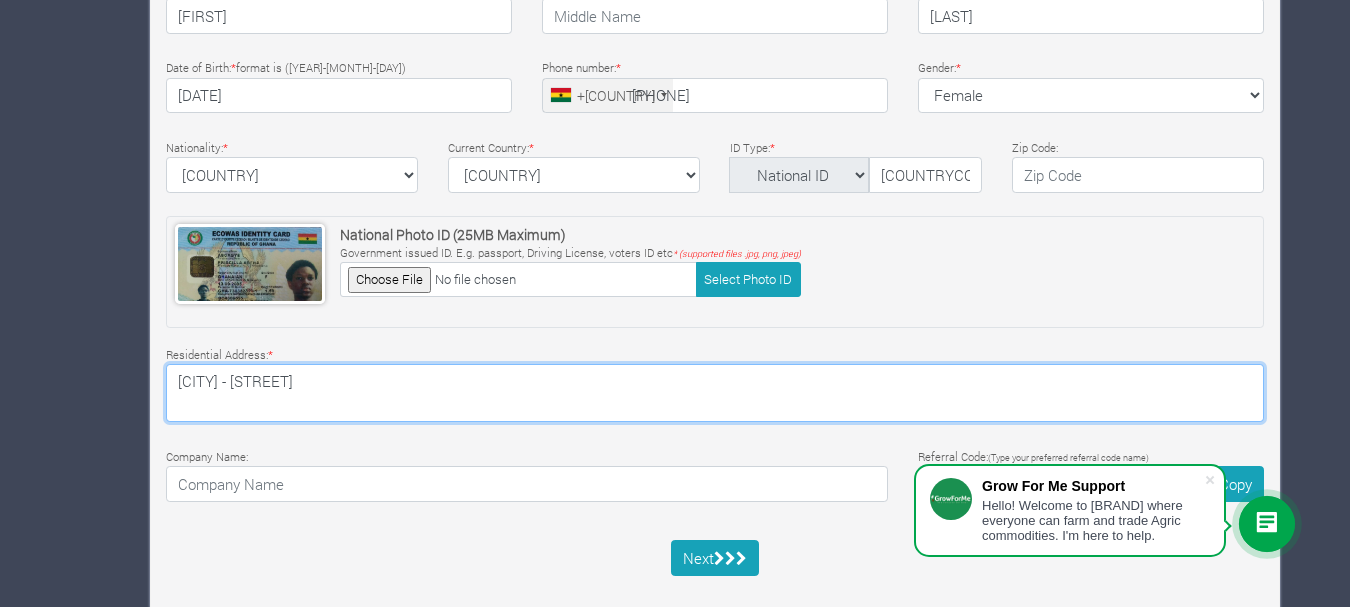 scroll, scrollTop: 723, scrollLeft: 0, axis: vertical 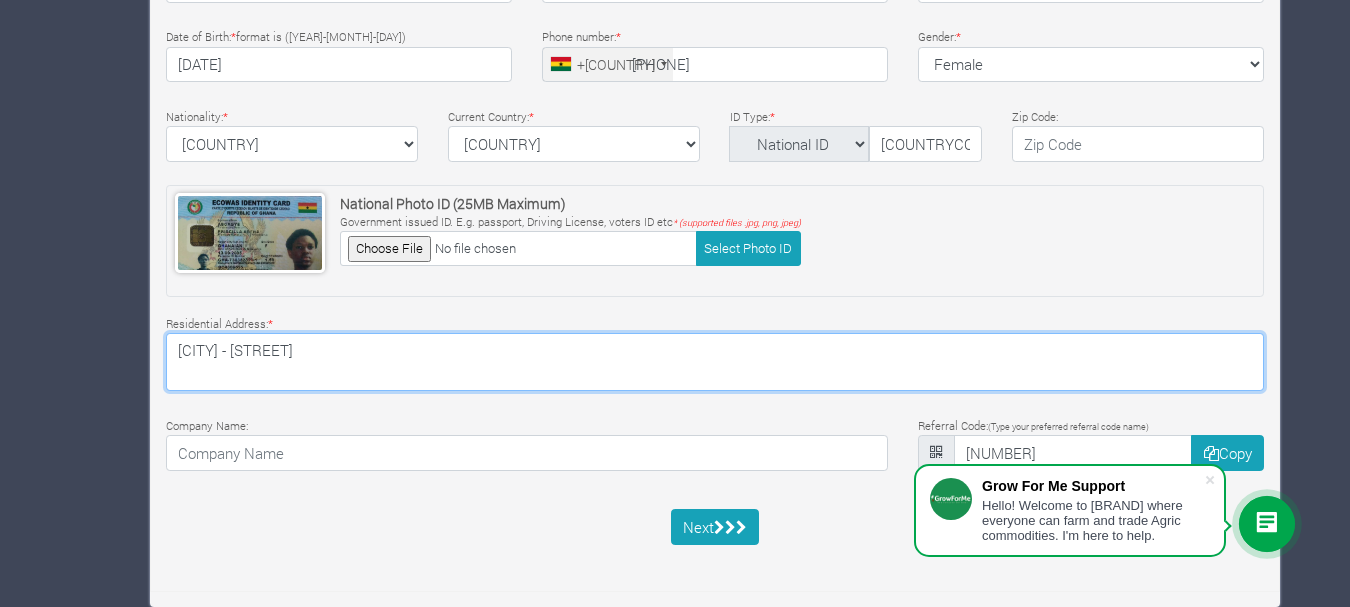 type on "[CITY] - [STREET]" 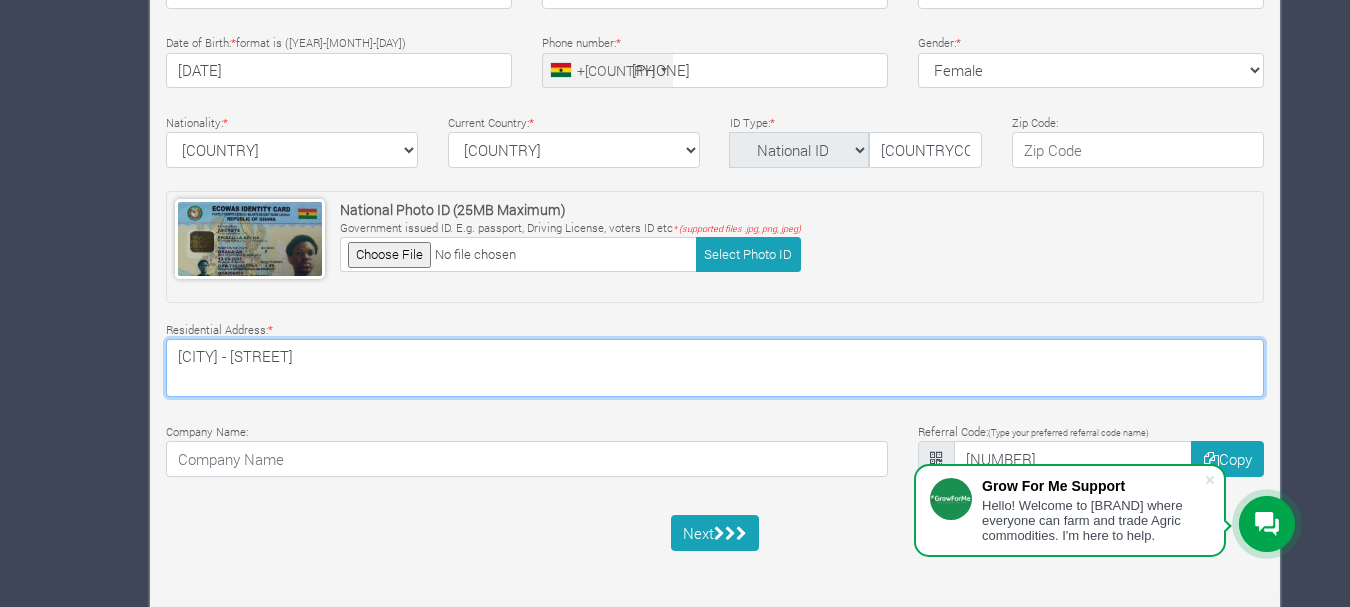 scroll, scrollTop: 721, scrollLeft: 0, axis: vertical 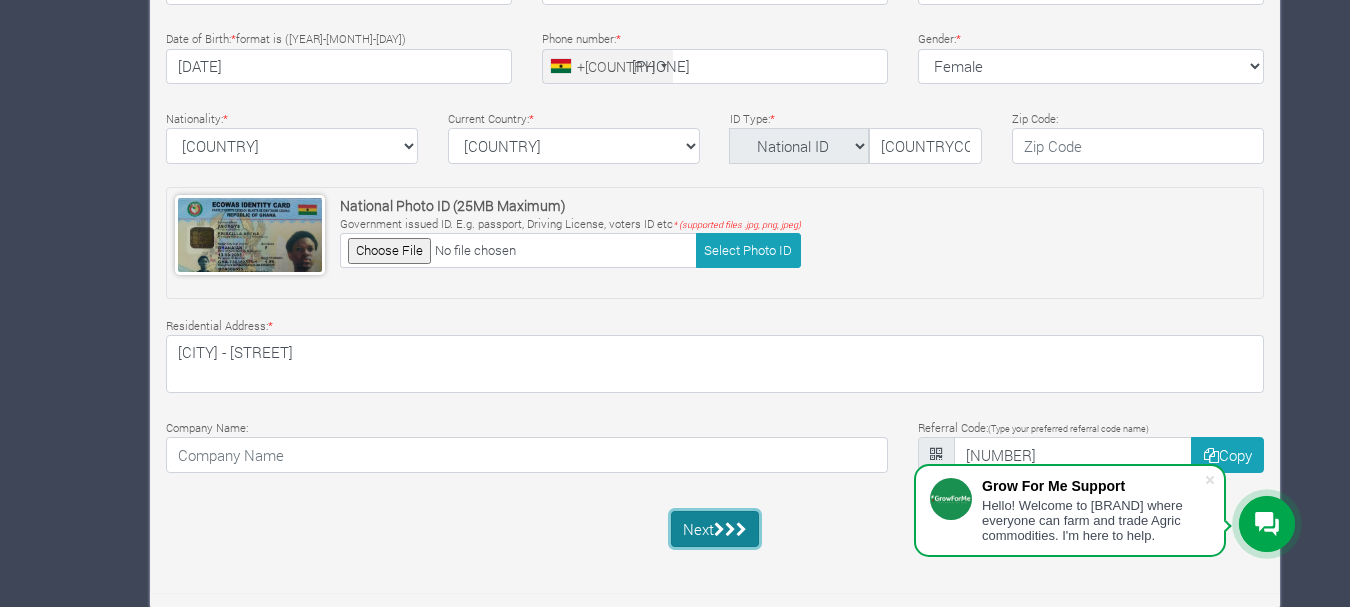 click on "Next" at bounding box center [715, 529] 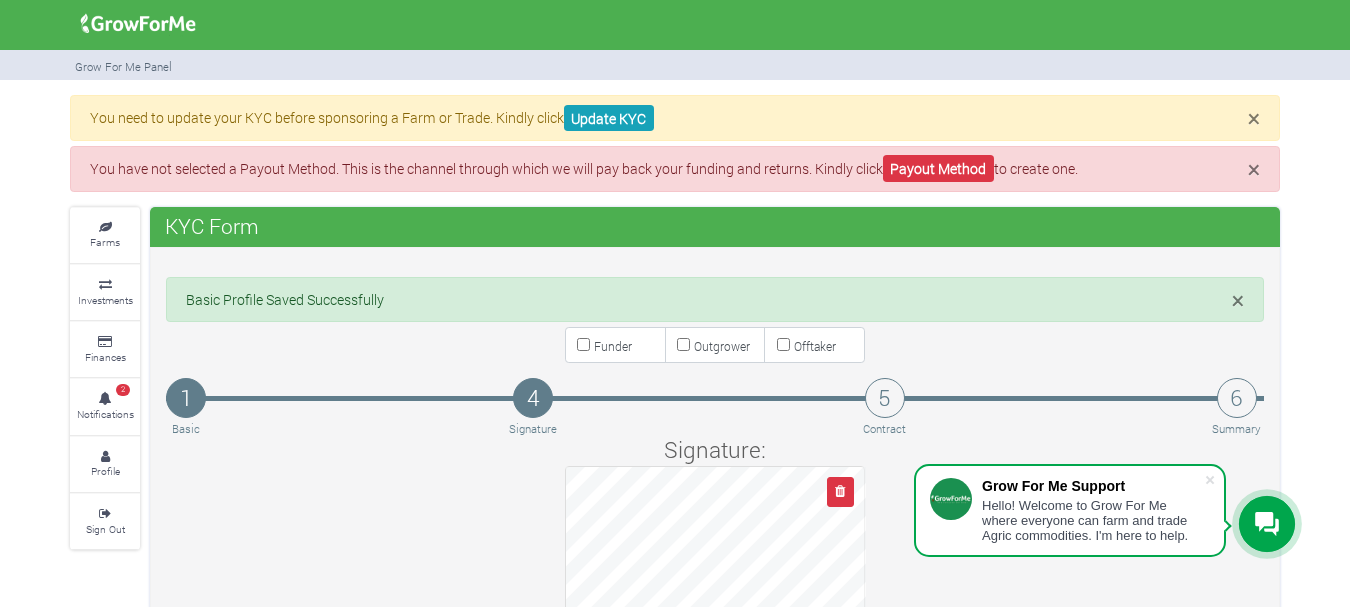 scroll, scrollTop: 157, scrollLeft: 0, axis: vertical 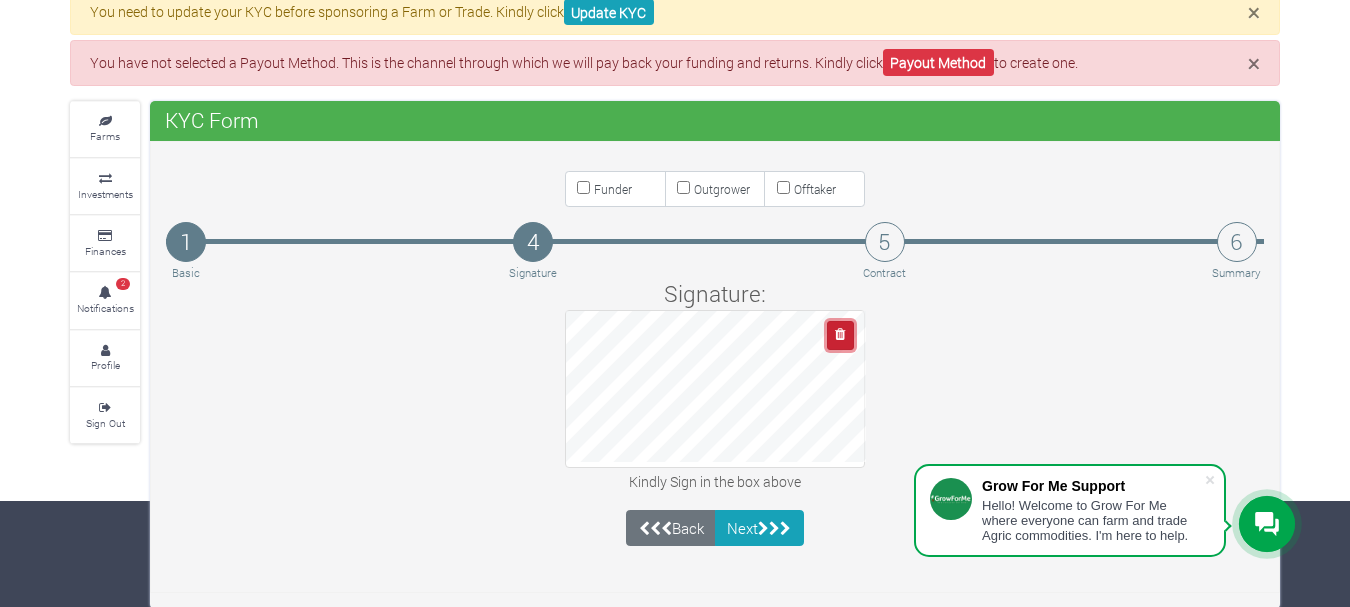 click at bounding box center [840, 335] 